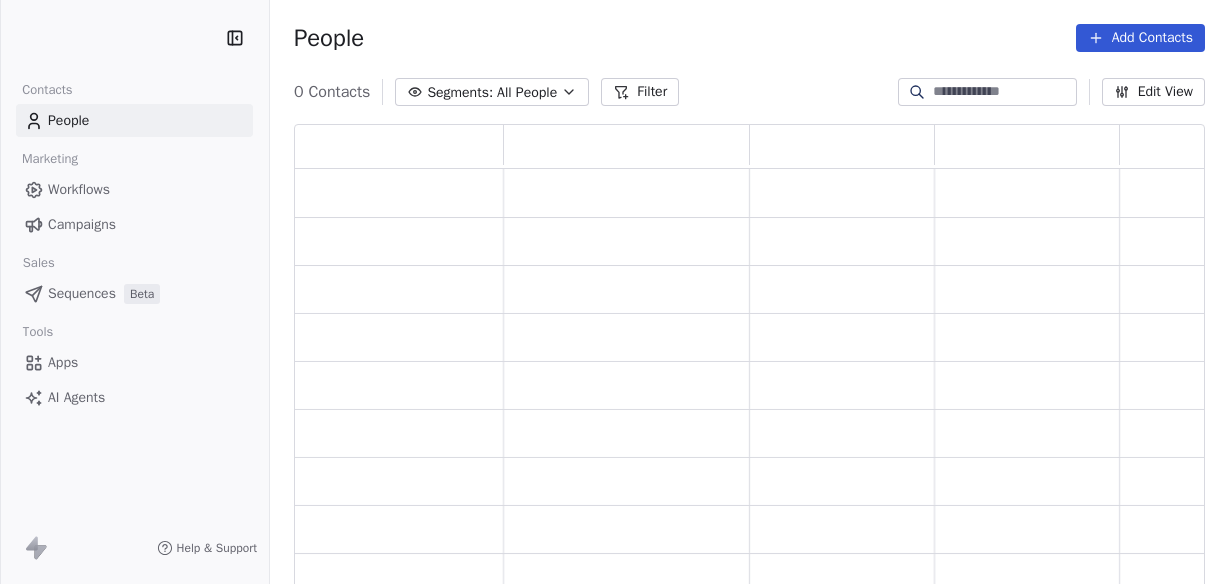 scroll, scrollTop: 0, scrollLeft: 0, axis: both 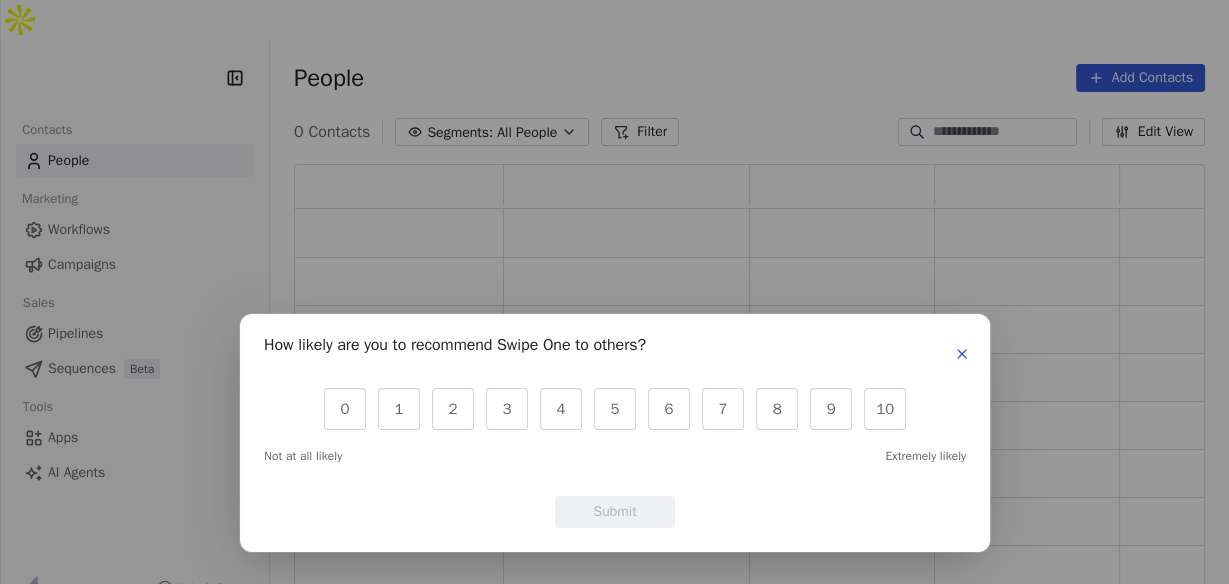 click 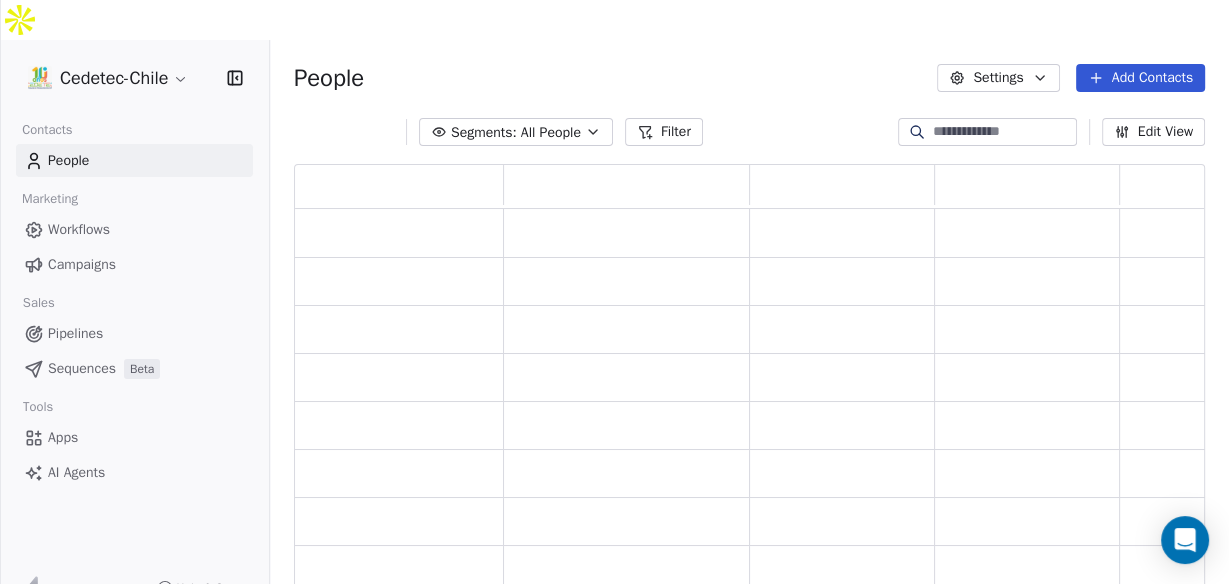 click on "Campaigns" at bounding box center (82, 264) 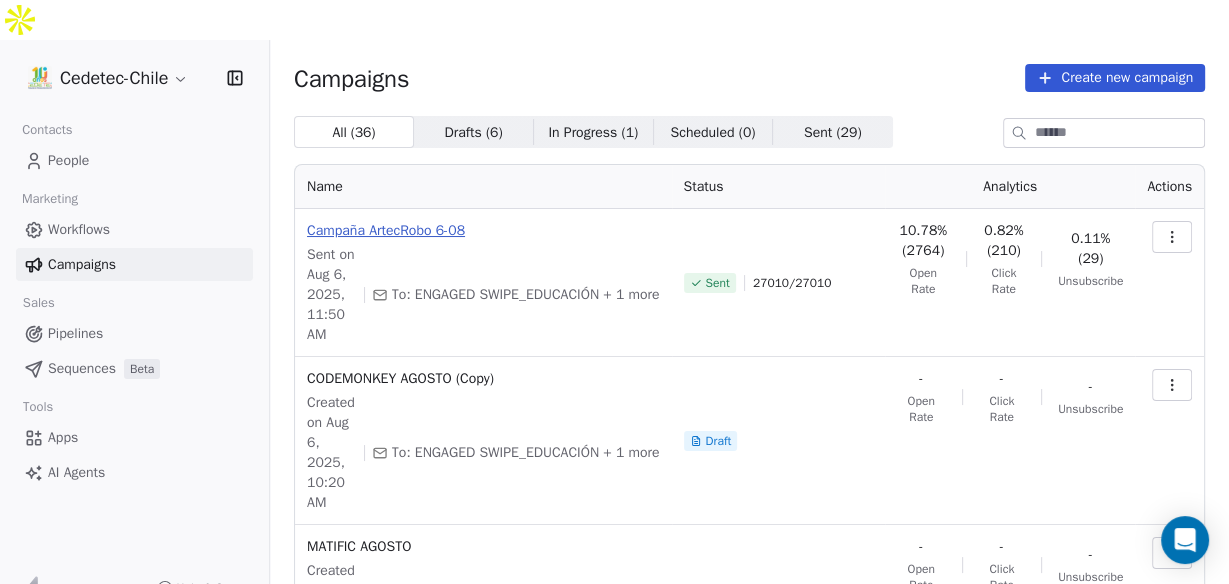 click on "Campaña ArtecRobo 6-08" at bounding box center [483, 231] 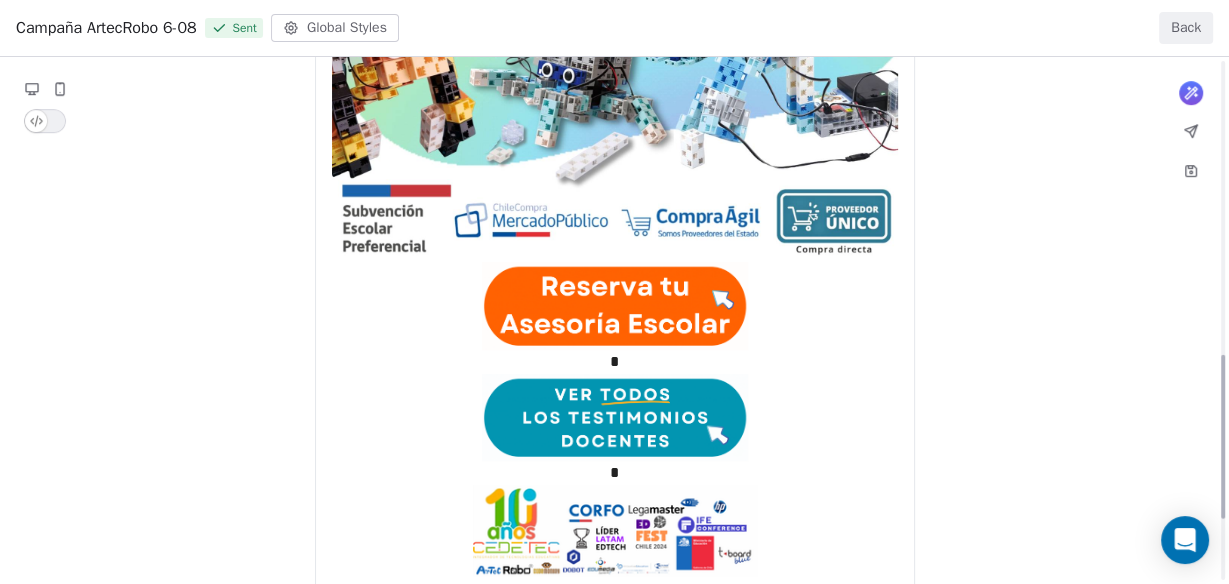 scroll, scrollTop: 967, scrollLeft: 0, axis: vertical 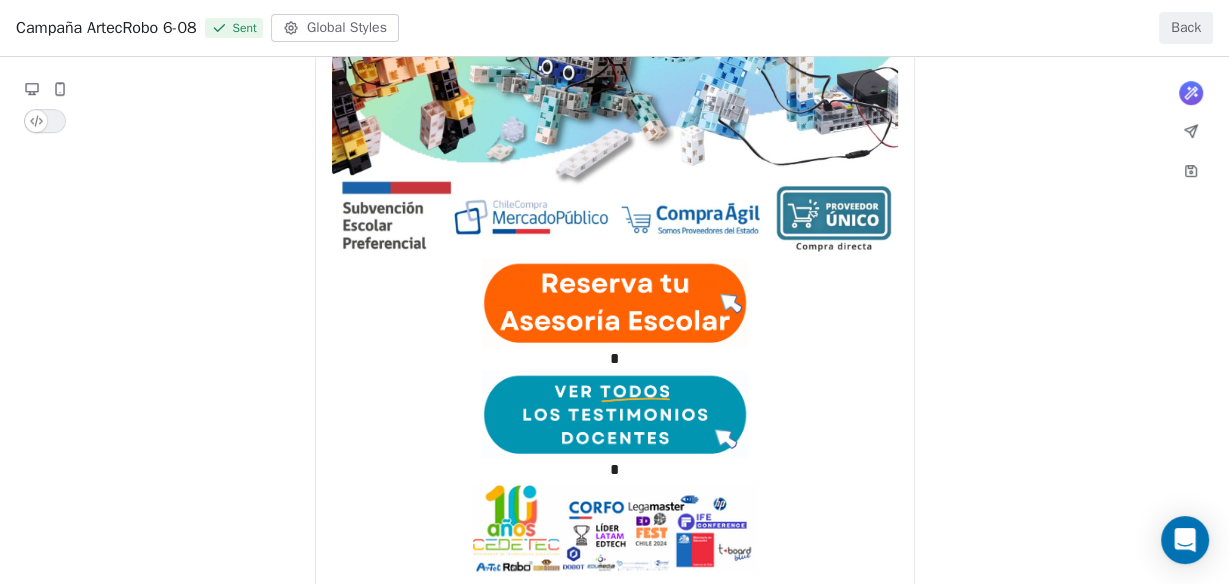 click on "**********" at bounding box center (614, -99) 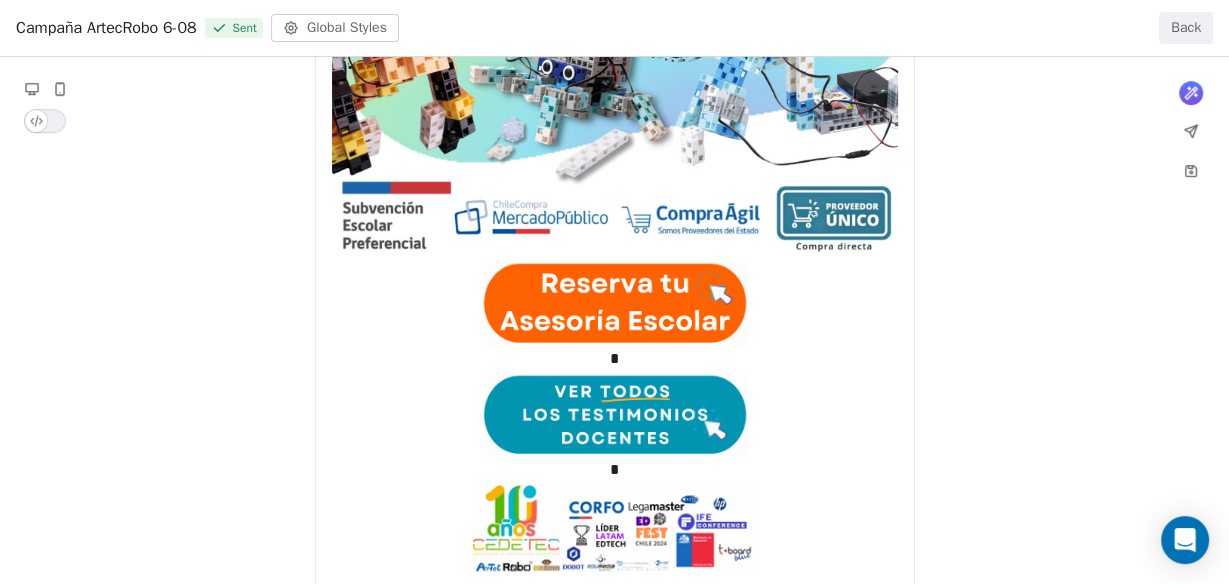 click on "**********" at bounding box center [614, -99] 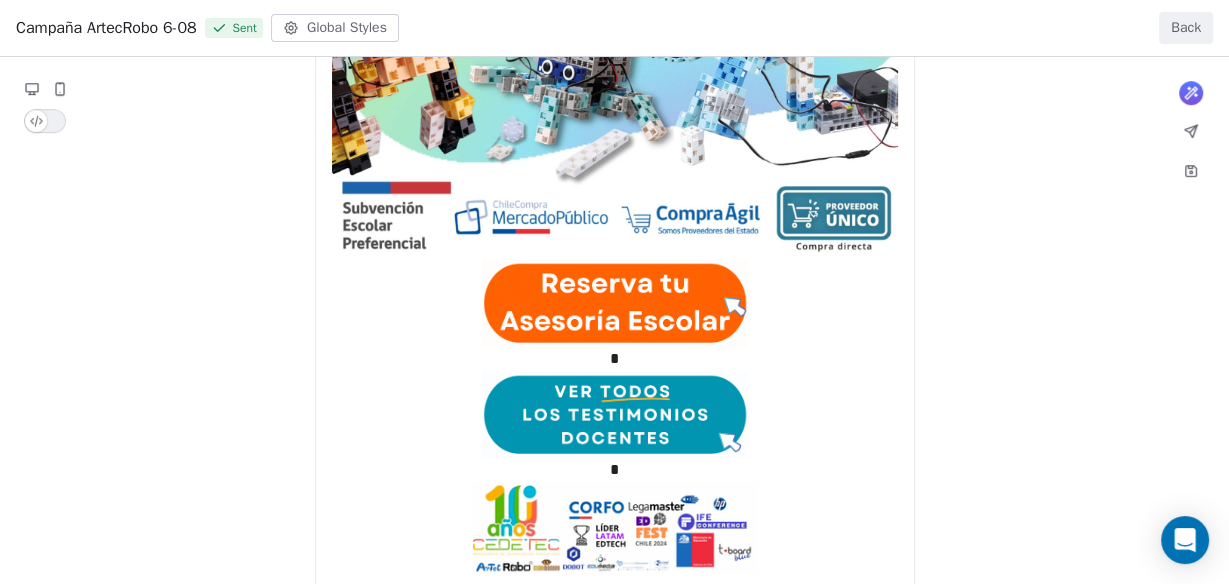 click on "**********" at bounding box center [614, -99] 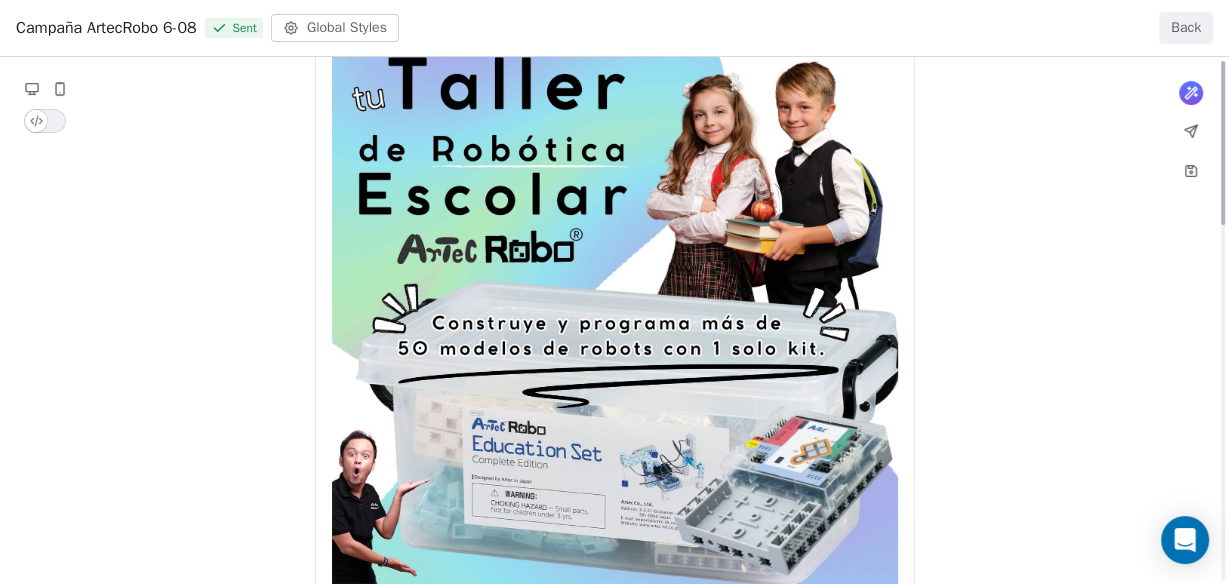 scroll, scrollTop: 0, scrollLeft: 0, axis: both 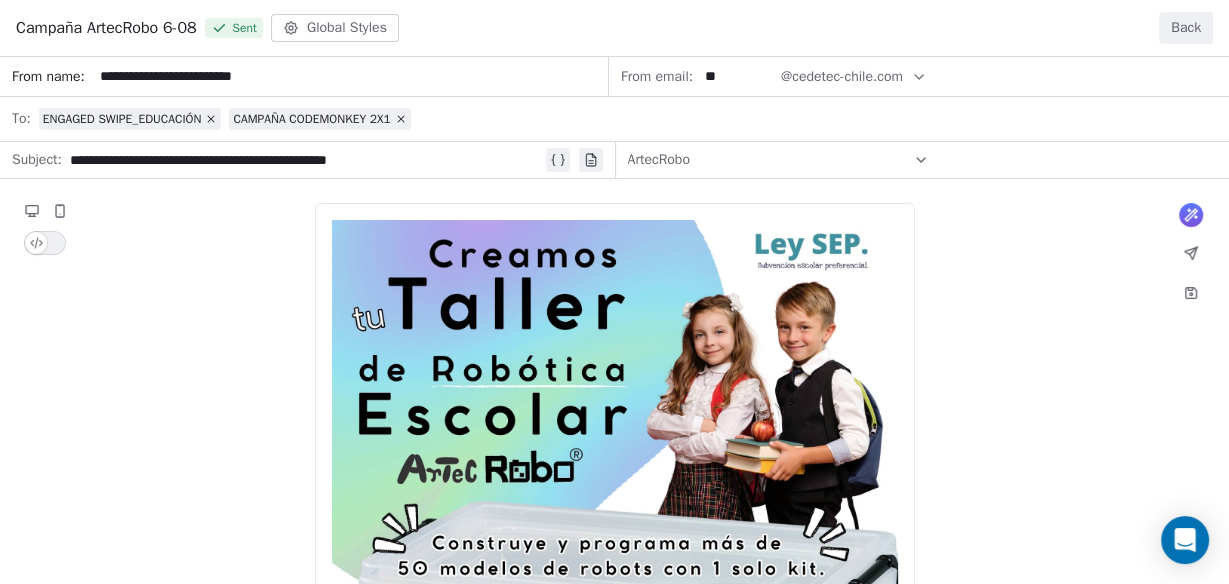 click on "Campaña ArtecRobo 6-08" at bounding box center [106, 28] 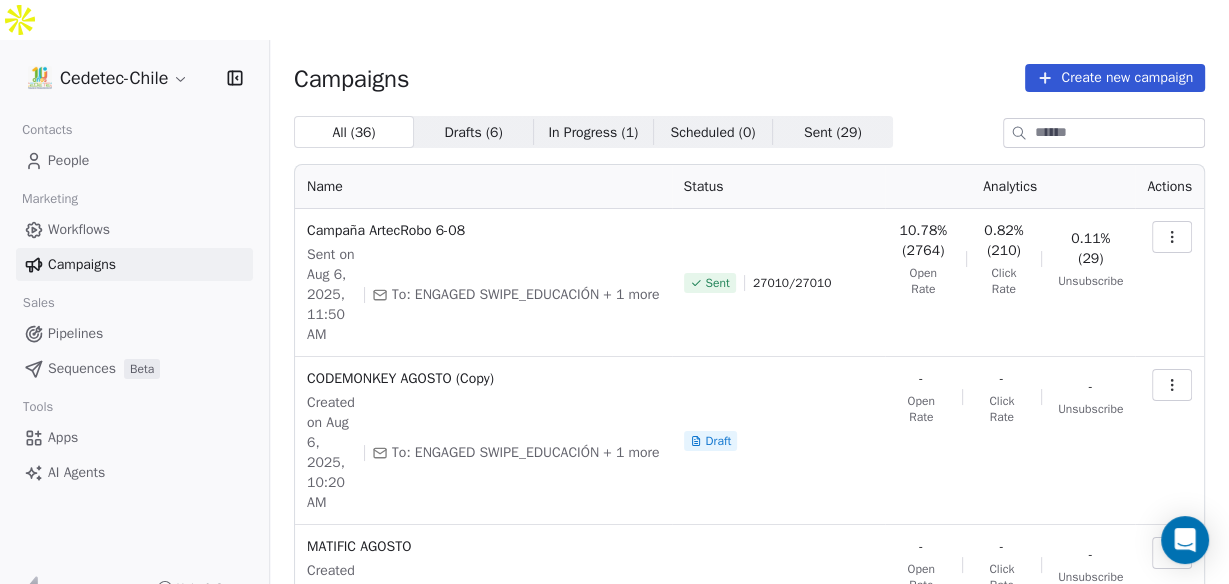 click at bounding box center [1172, 237] 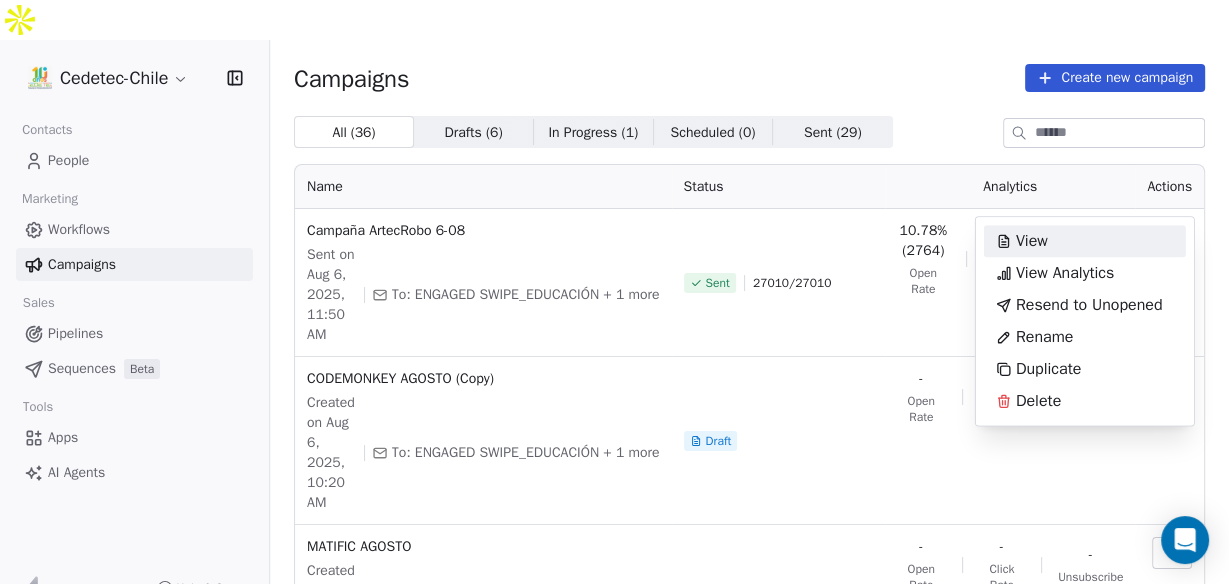 click on "View" at bounding box center [1022, 241] 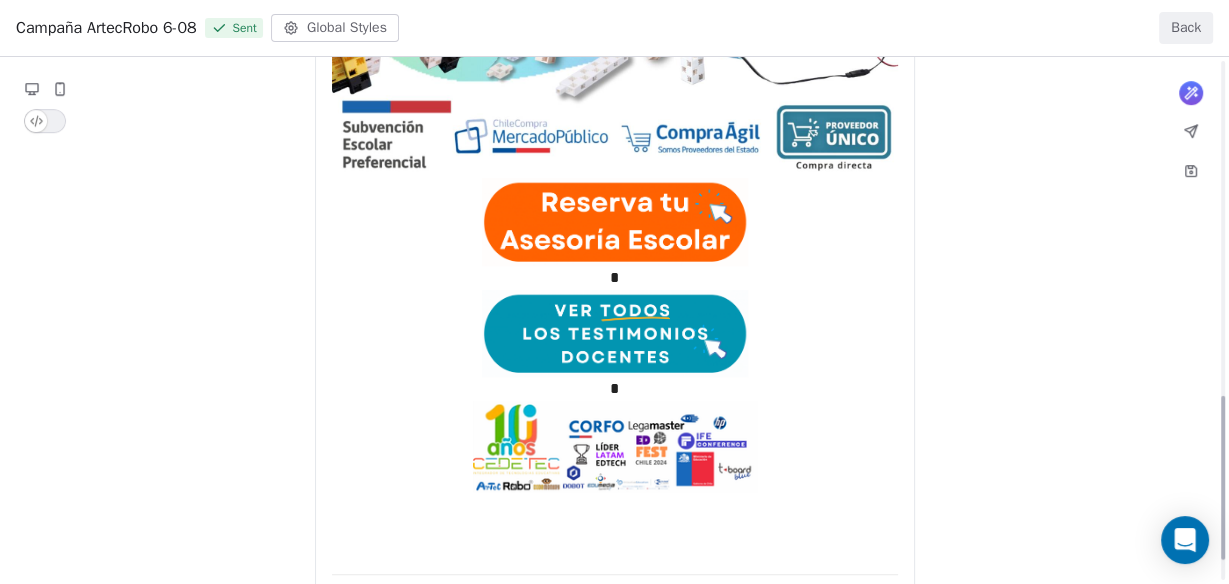 scroll, scrollTop: 1070, scrollLeft: 0, axis: vertical 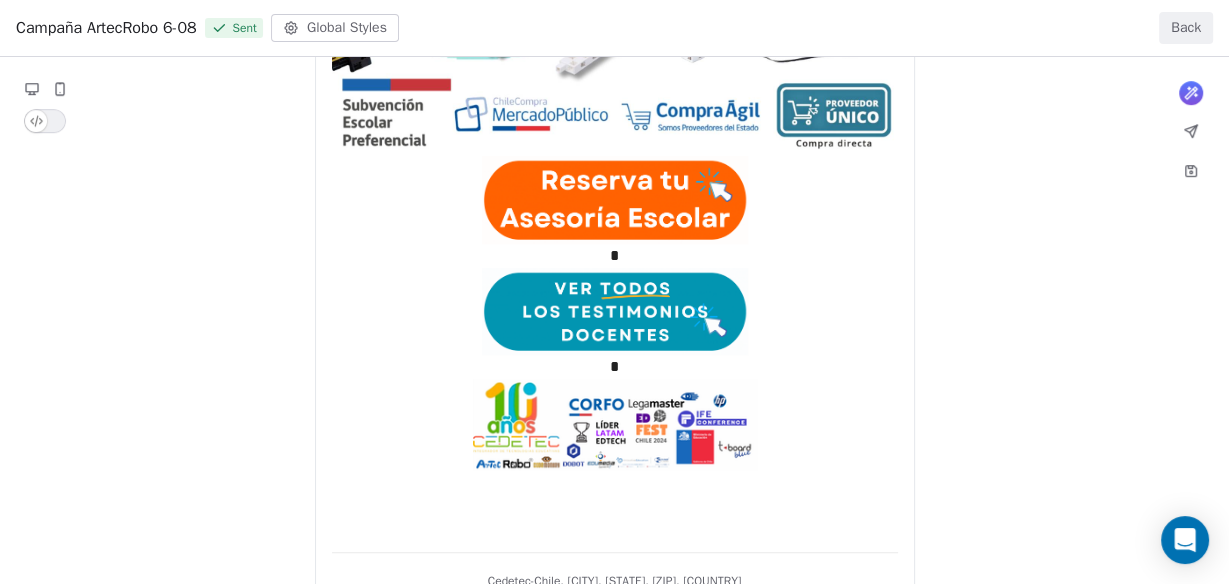 click on "**********" at bounding box center (614, -202) 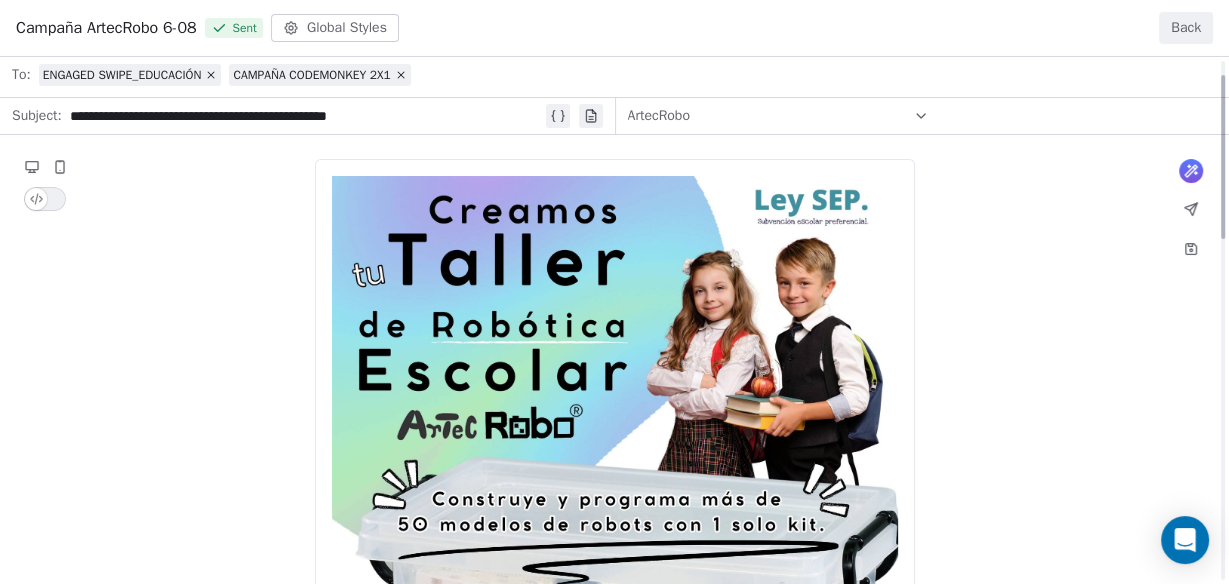scroll, scrollTop: 0, scrollLeft: 0, axis: both 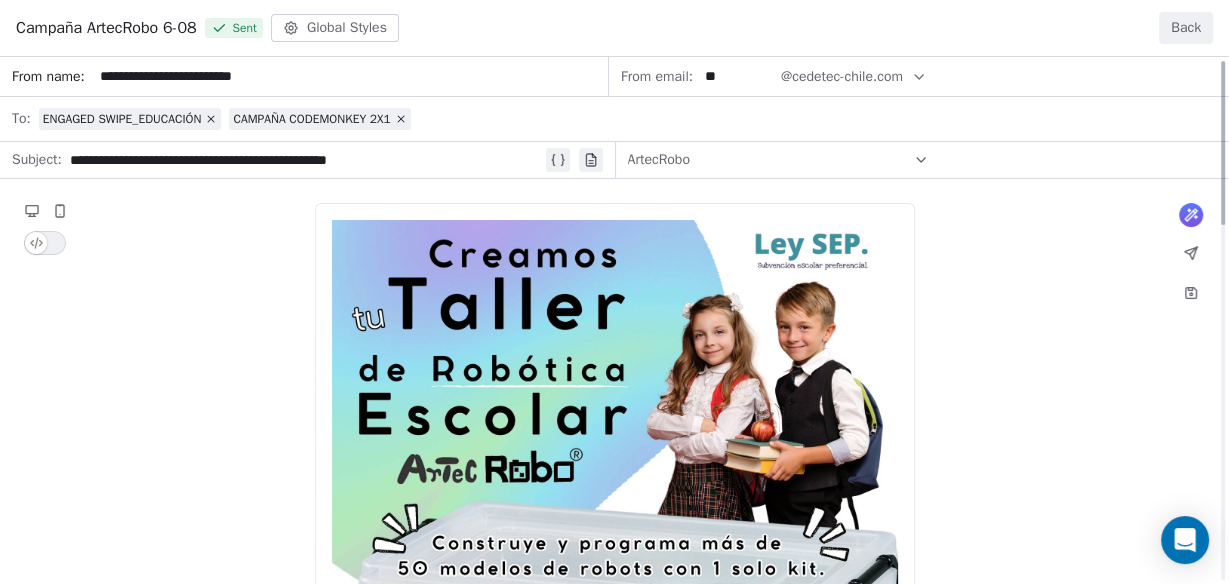 click on "**********" at bounding box center [614, 868] 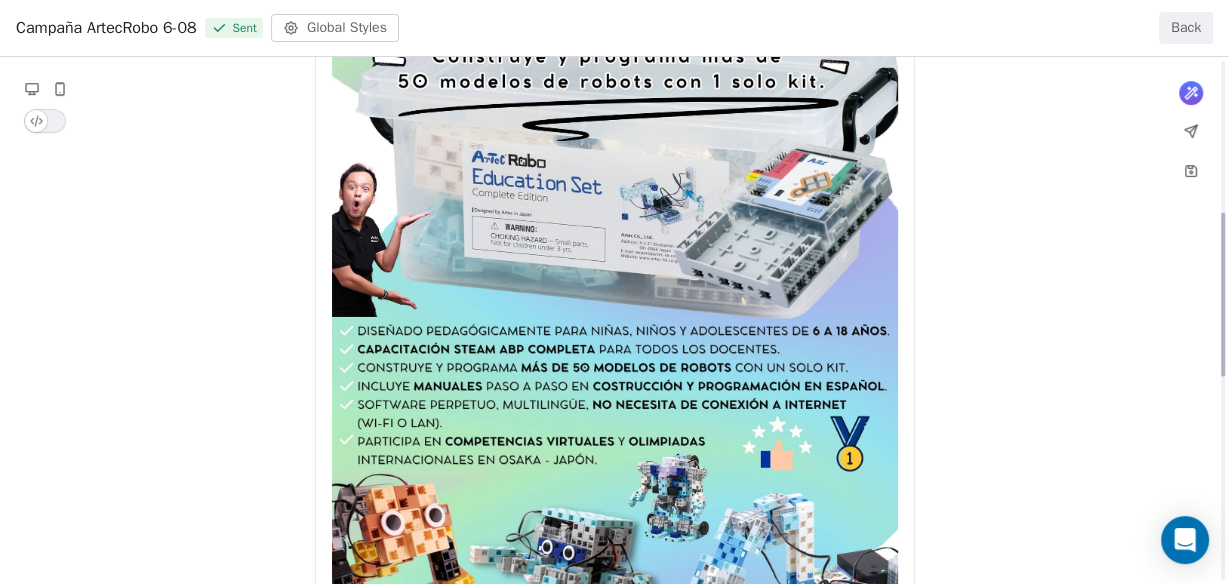 scroll, scrollTop: 485, scrollLeft: 0, axis: vertical 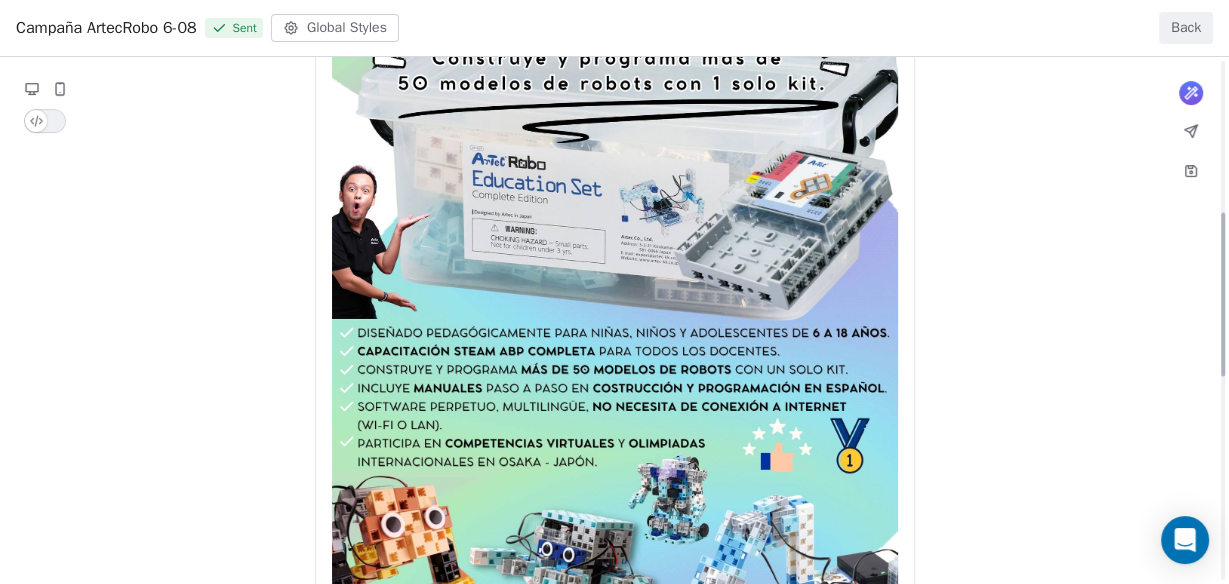 click on "Back" at bounding box center (1186, 28) 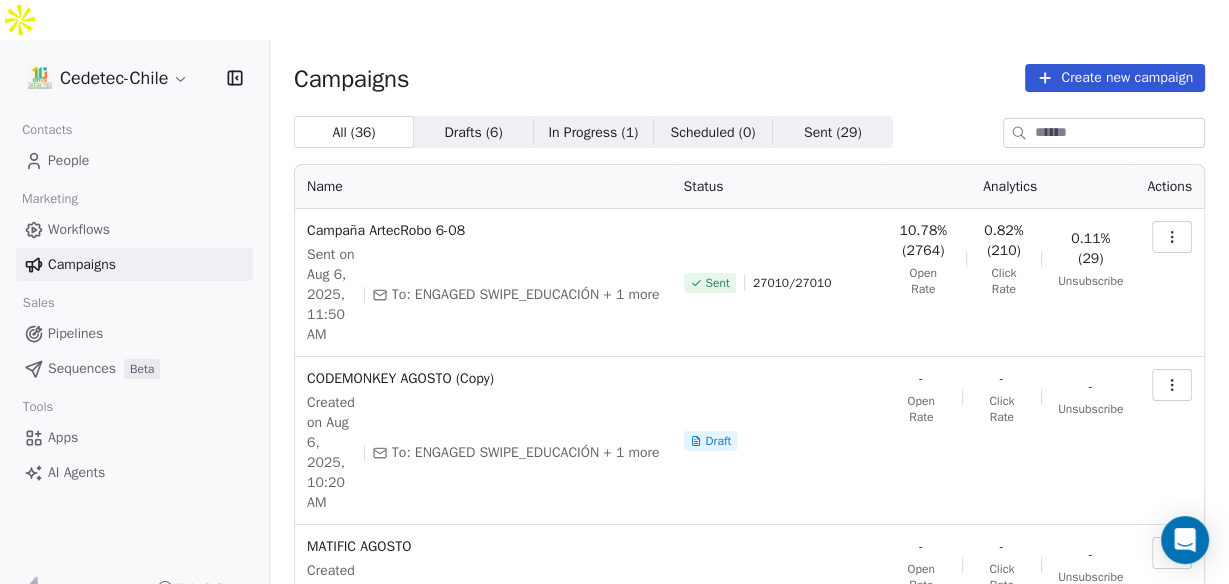 click at bounding box center [1172, 237] 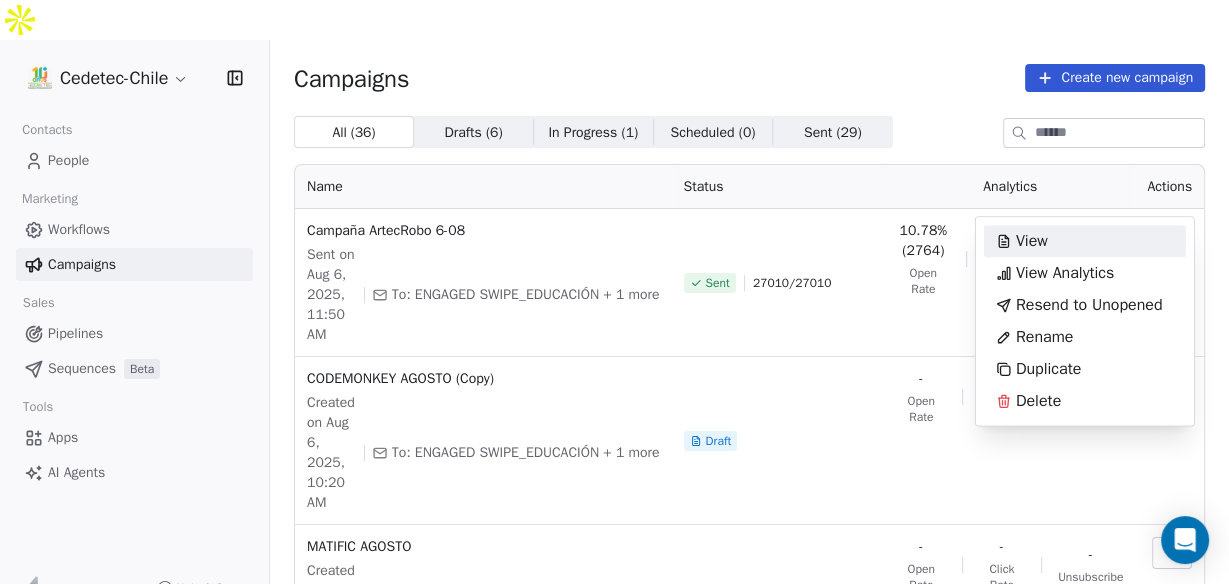 click on "Campañas  Create new campaign All ( 36 ) All ( 36 ) Drafts ( 6 ) Drafts ( 6 ) In Progress ( 1 ) In Progress ( 1 ) Scheduled ( 0 ) Scheduled ( 0 ) Sent ( 29 ) Sent ( 29 ) Name Status Analytics Actions Campaña ArtecRobo 6-08 Sent on Aug 6, 2025, 11:50 AM To: ENGAGED SWIPE_EDUCACIÓN + 1 more Sent 27010 / 27010 10.78% (2764) Open Rate 0.82% (210) Click Rate 0.11% (29) Unsubscribe CODEMONKEY AGOSTO (Copy) Created on Aug 6, 2025, 10:20 AM To: ENGAGED SWIPE_EDUCACIÓN + 1 more Draft - Open Rate - Click Rate - Unsubscribe MATIFIC AGOSTO Created on Aug 3, 2025, 11:30 PM To: ENGAGED SWIPE_EDUCACIÓN + 1 more Draft - Open Rate - Click Rate - Unsubscribe CLOUDLAB Created on Aug 3, 2025, 11:25 PM To: ENGAGED SWIPE_EDUCACIÓN + 1 more Draft - Open Rate - Click Rate - Unsubscribe CODEMONKEY AGOSTO Created on Aug 3, 2025, 12:03 PM To: ENGAGED SWIPE_EDUCACIÓN + 1 more Draft - Open Rate - - SALUD" at bounding box center [614, 312] 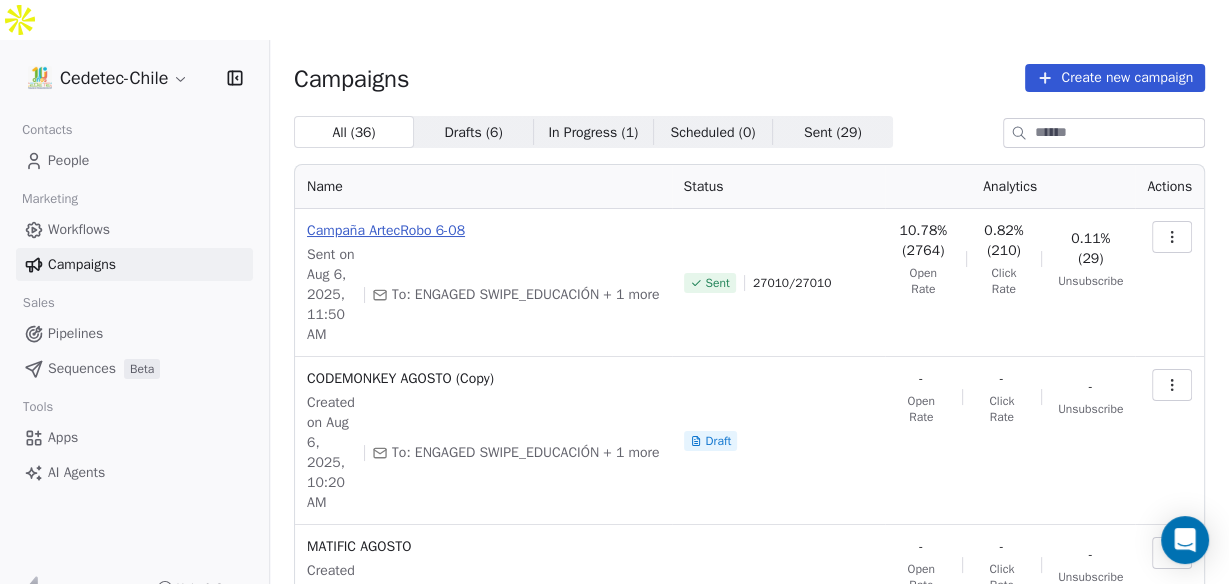 click on "Campaña ArtecRobo 6-08" at bounding box center (483, 231) 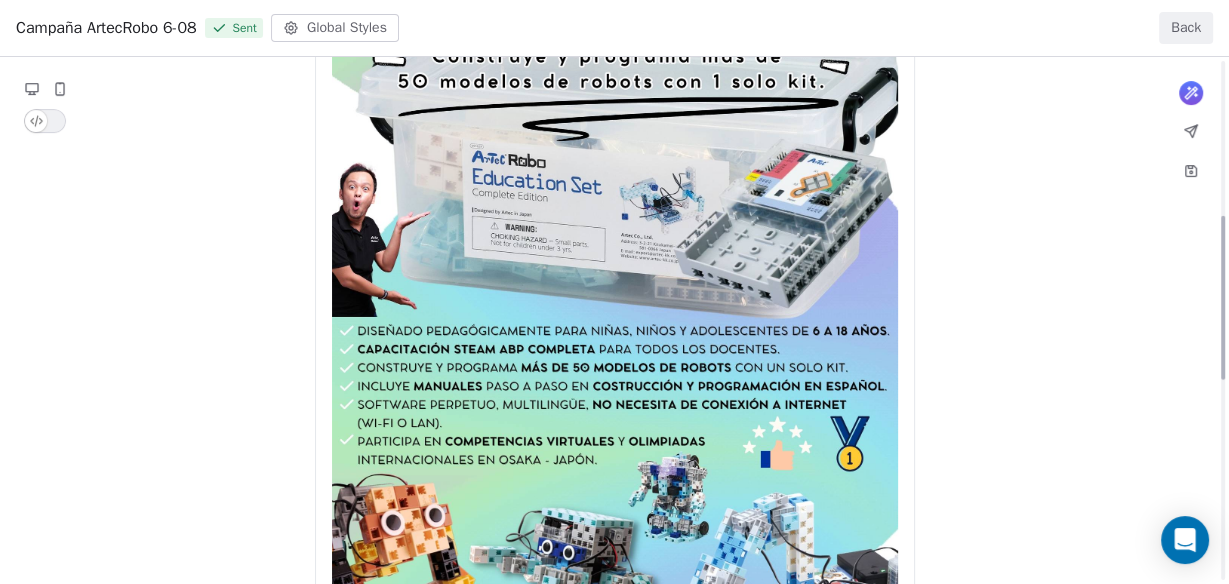 scroll, scrollTop: 0, scrollLeft: 0, axis: both 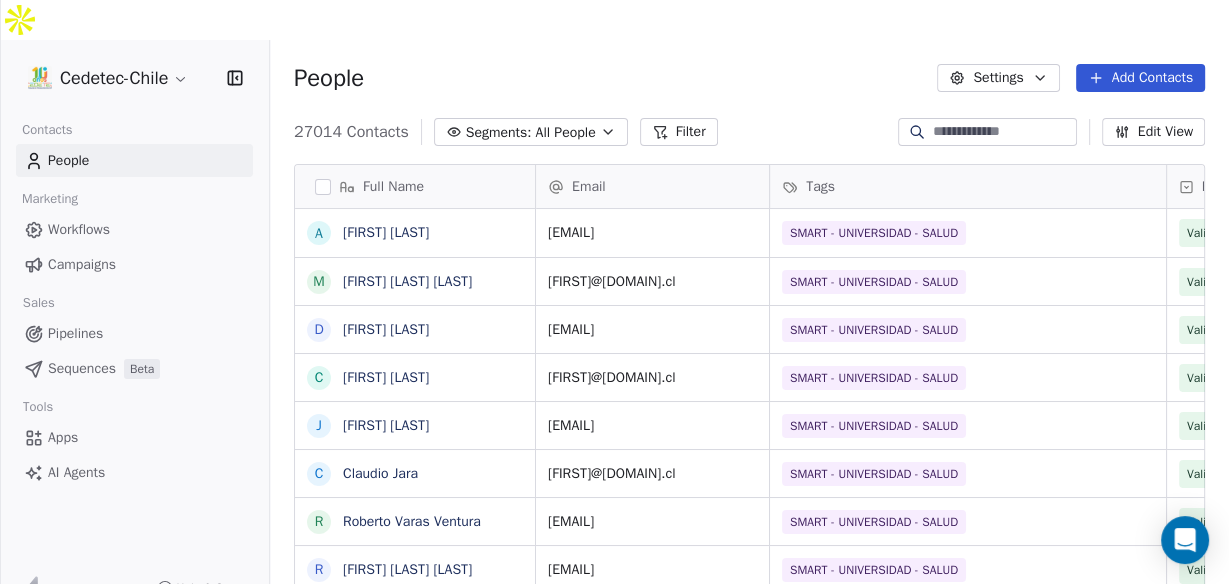 click on "Campaigns" at bounding box center [82, 264] 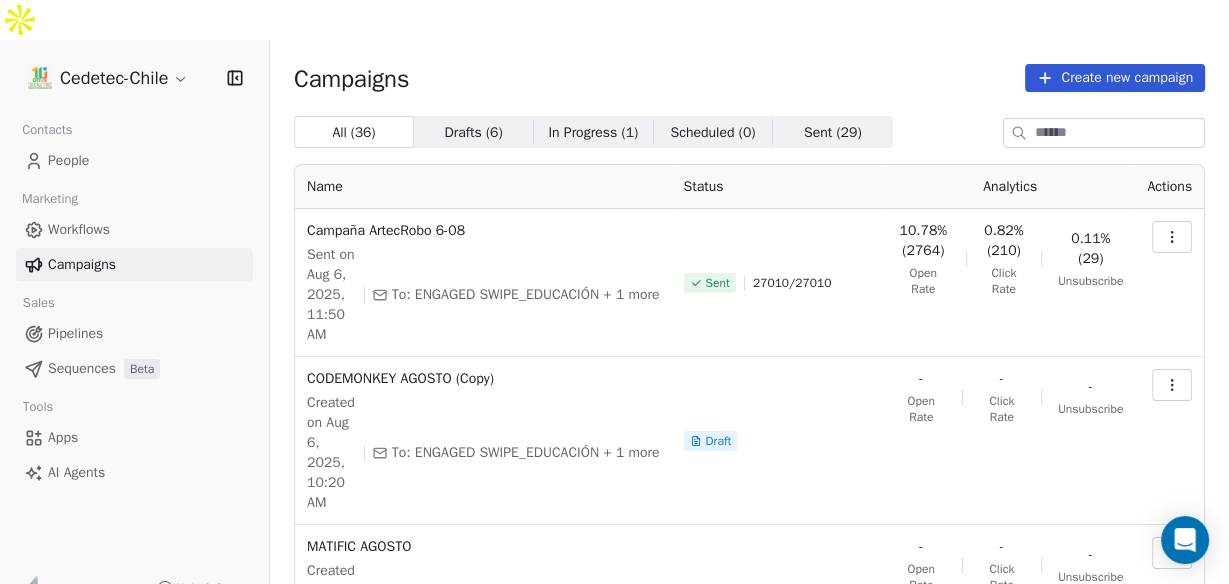 click at bounding box center [1172, 237] 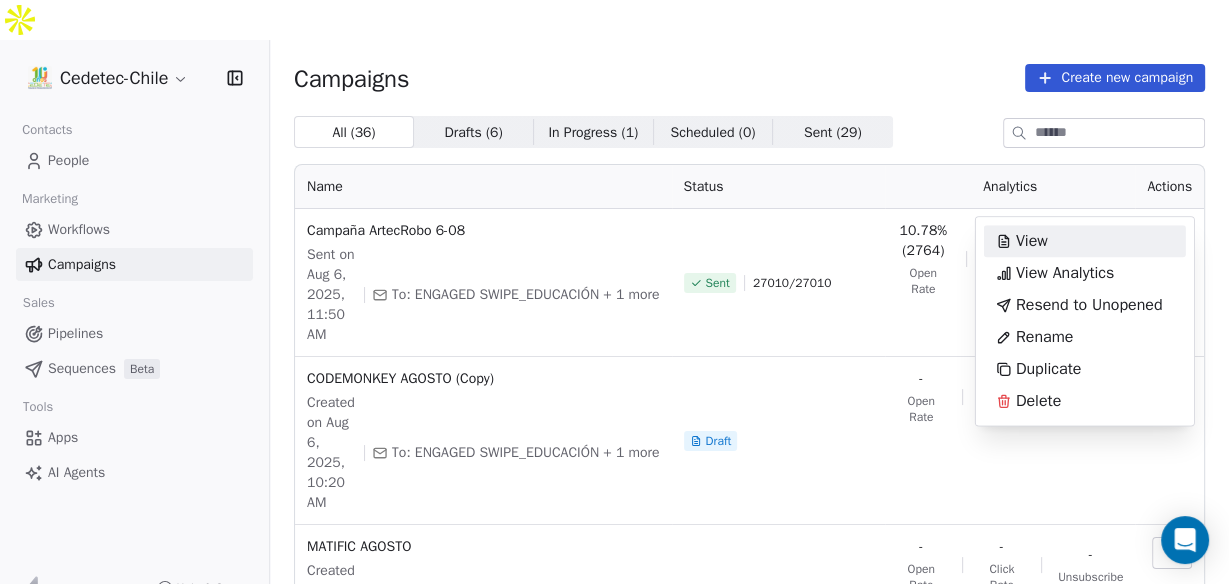 click on "Campañas  Create new campaign All ( 36 ) All ( 36 ) Drafts ( 6 ) Drafts ( 6 ) In Progress ( 1 ) In Progress ( 1 ) Scheduled ( 0 ) Scheduled ( 0 ) Sent ( 29 ) Sent ( 29 ) Name Status Analytics Actions Campaña ArtecRobo 6-08 Sent on Aug 6, 2025, 11:50 AM To: ENGAGED SWIPE_EDUCACIÓN + 1 more Sent 27010 / 27010 10.78% (2764) Open Rate 0.82% (210) Click Rate 0.11% (29) Unsubscribe CODEMONKEY AGOSTO (Copy) Created on Aug 6, 2025, 10:20 AM To: ENGAGED SWIPE_EDUCACIÓN + 1 more Draft - Open Rate - Click Rate - Unsubscribe MATIFIC AGOSTO Created on Aug 3, 2025, 11:30 PM To: ENGAGED SWIPE_EDUCACIÓN + 1 more Draft - Open Rate - Click Rate - Unsubscribe CLOUDLAB Created on Aug 3, 2025, 11:25 PM To: ENGAGED SWIPE_EDUCACIÓN + 1 more Draft - Open Rate - Click Rate - Unsubscribe CODEMONKEY AGOSTO Created on Aug 3, 2025, 12:03 PM To: ENGAGED SWIPE_EDUCACIÓN + 1 more Draft - Open Rate - - SALUD" at bounding box center [614, 312] 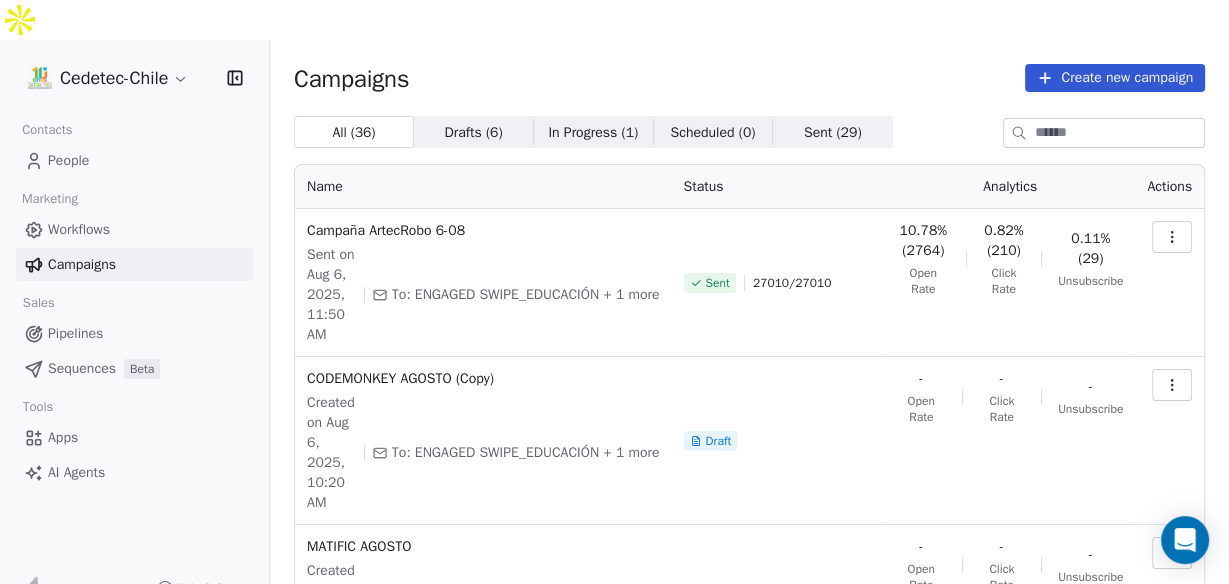 click on "People" at bounding box center [68, 160] 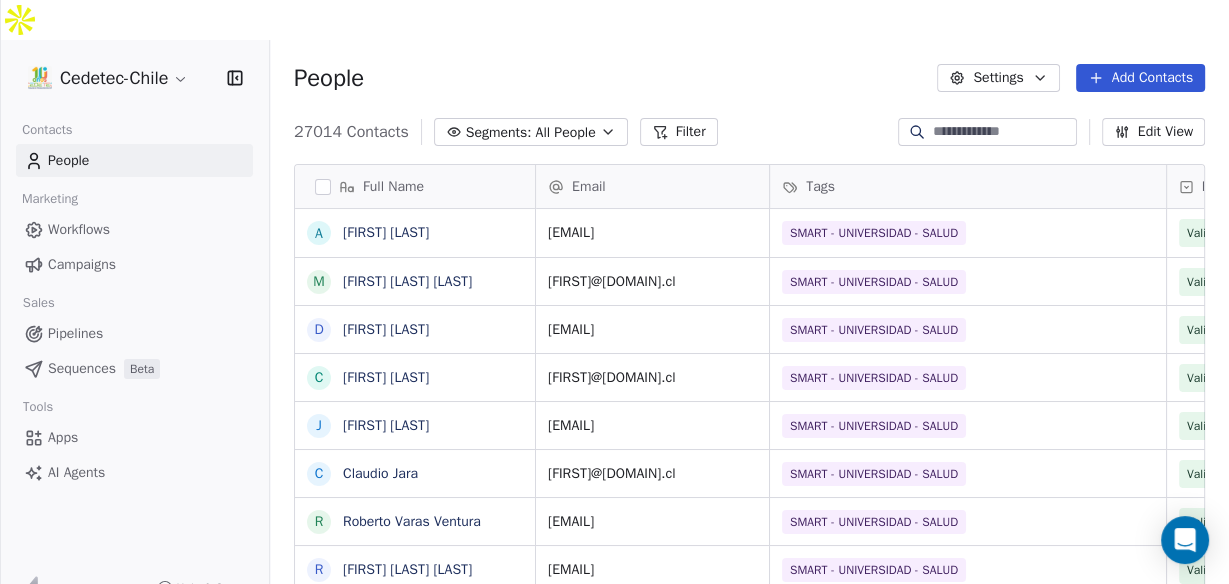 scroll, scrollTop: 13, scrollLeft: 13, axis: both 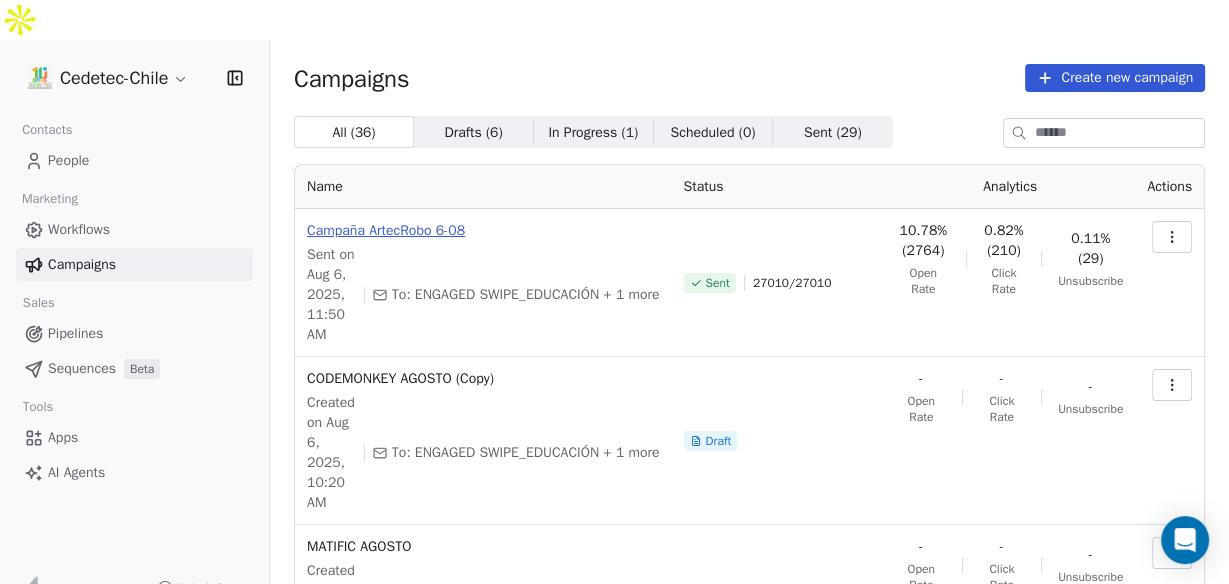 click on "Campaña ArtecRobo 6-08" at bounding box center [483, 231] 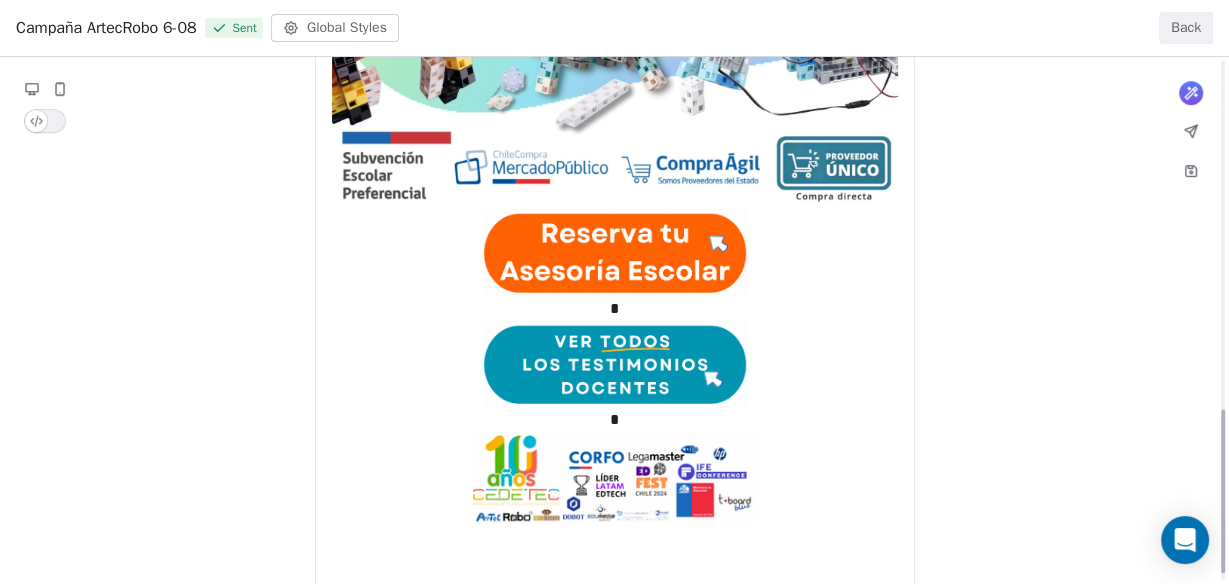 scroll, scrollTop: 1123, scrollLeft: 0, axis: vertical 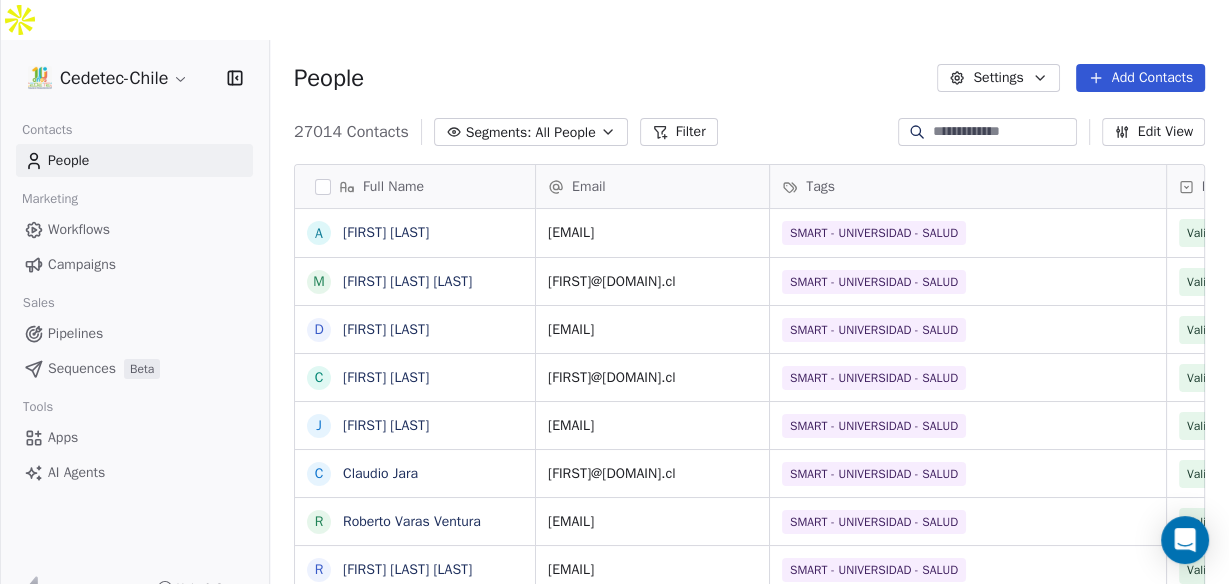 click on "Campaigns" at bounding box center [82, 264] 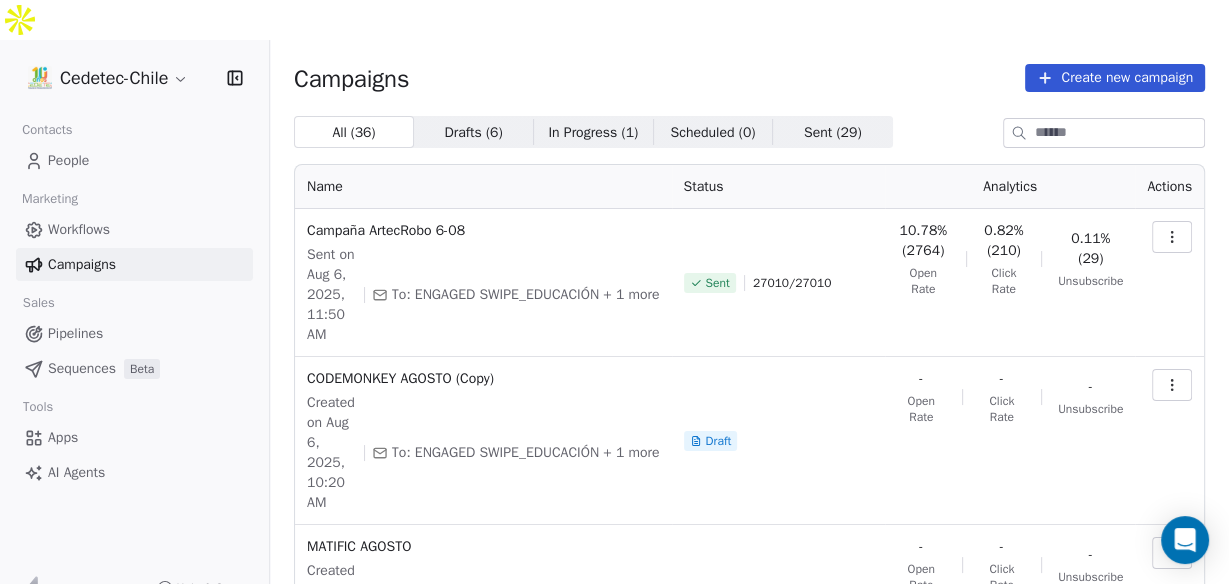 click on "Create new campaign" at bounding box center [1115, 78] 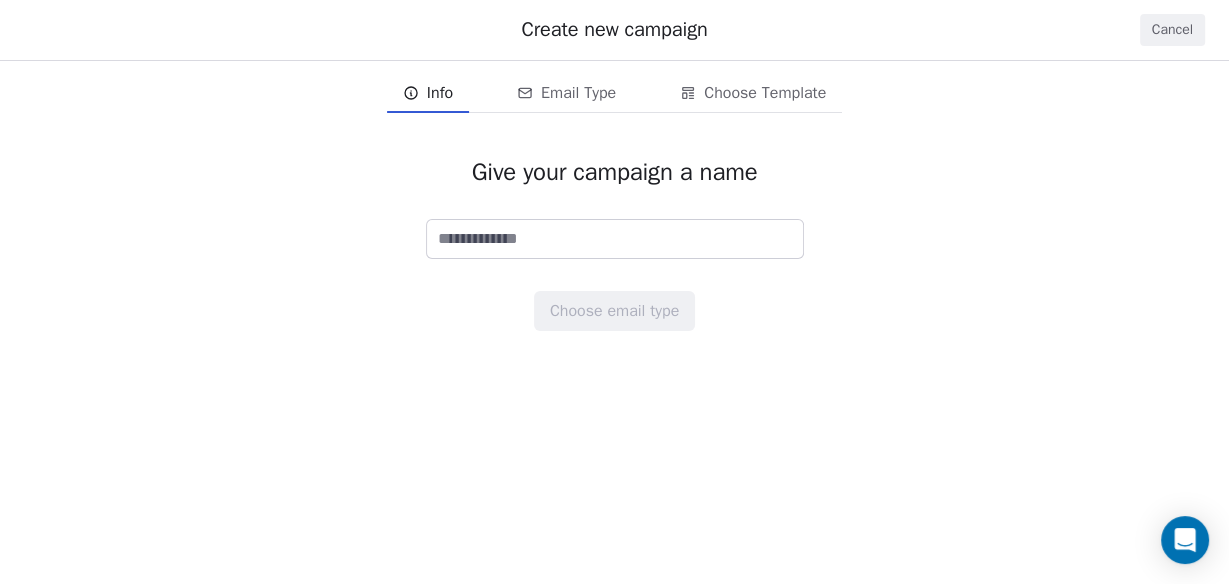 click on "Cancel" at bounding box center (1172, 30) 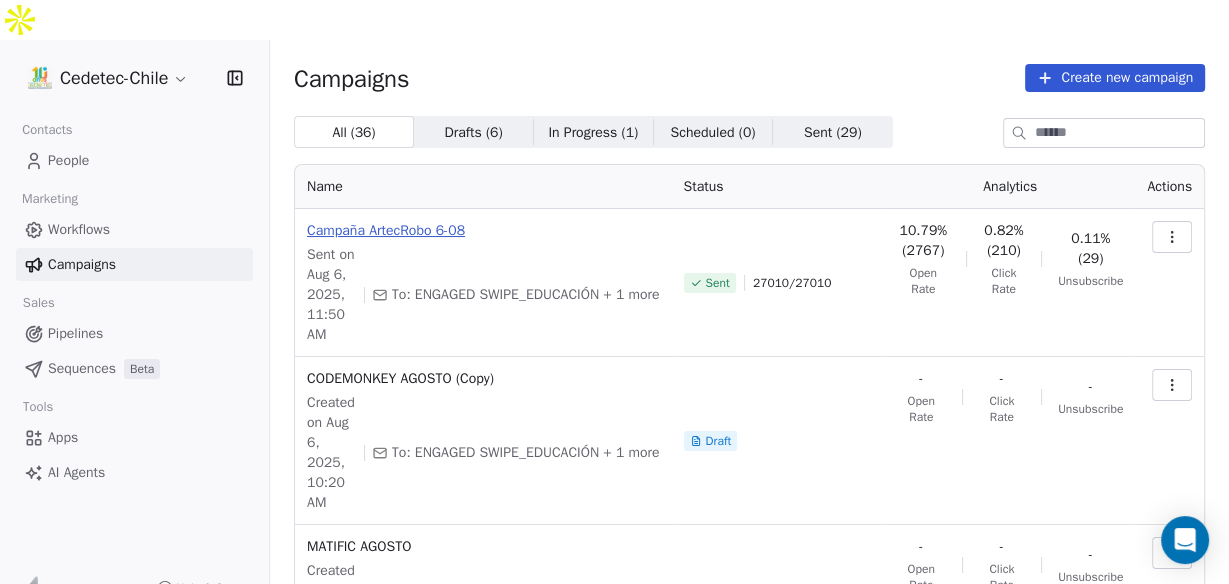 click on "Campaña ArtecRobo 6-08" at bounding box center (483, 231) 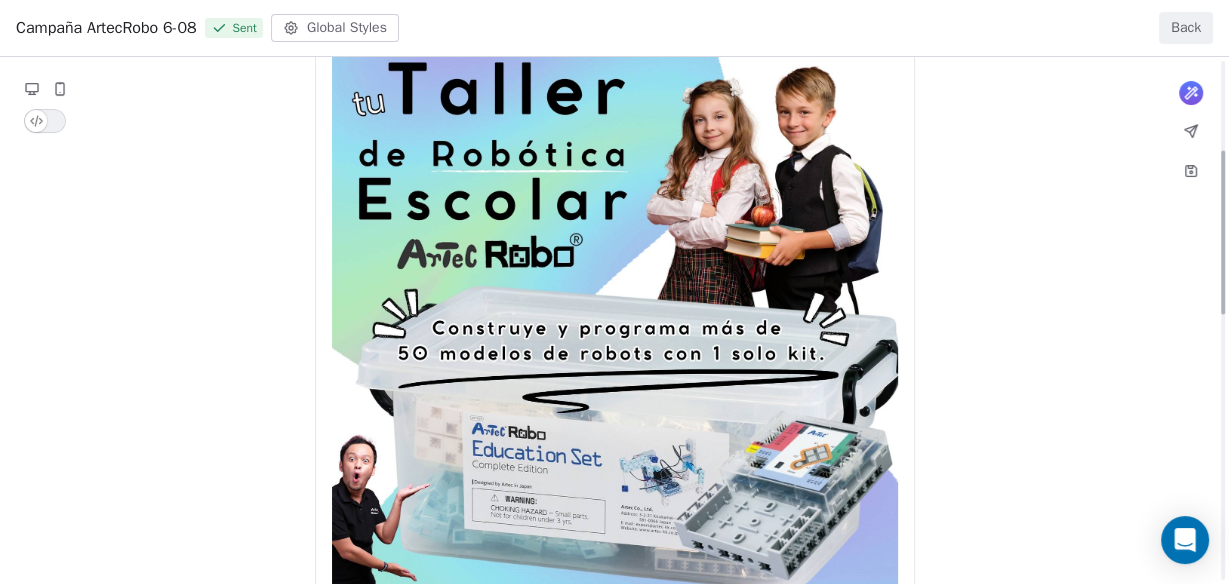 scroll, scrollTop: 0, scrollLeft: 0, axis: both 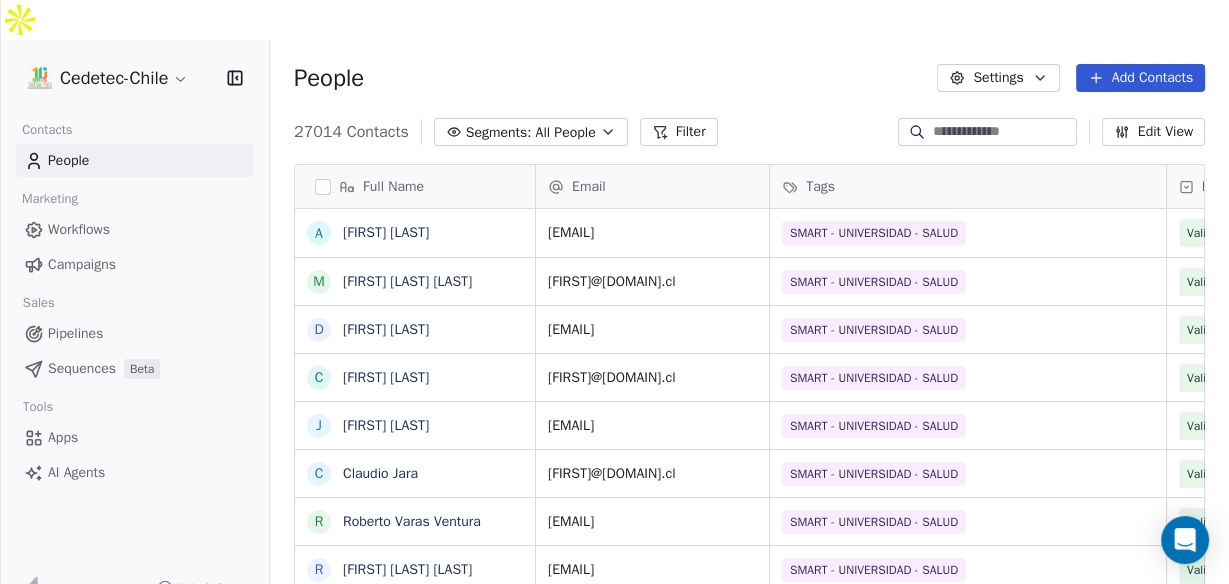 click on "Campaigns" at bounding box center (82, 264) 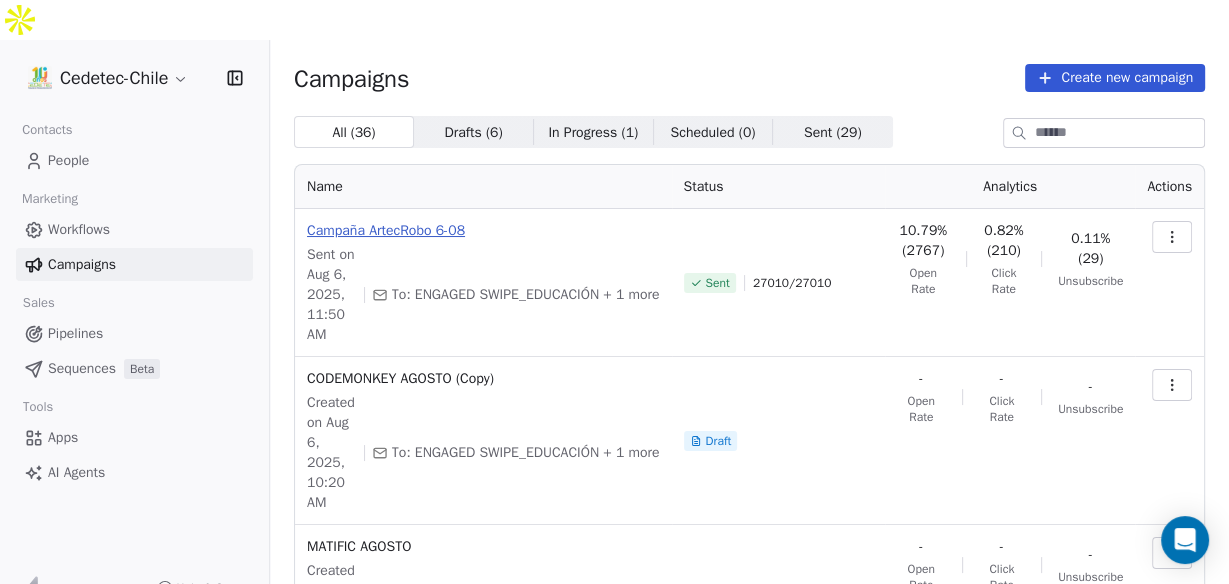click on "Campaña ArtecRobo 6-08" at bounding box center [483, 231] 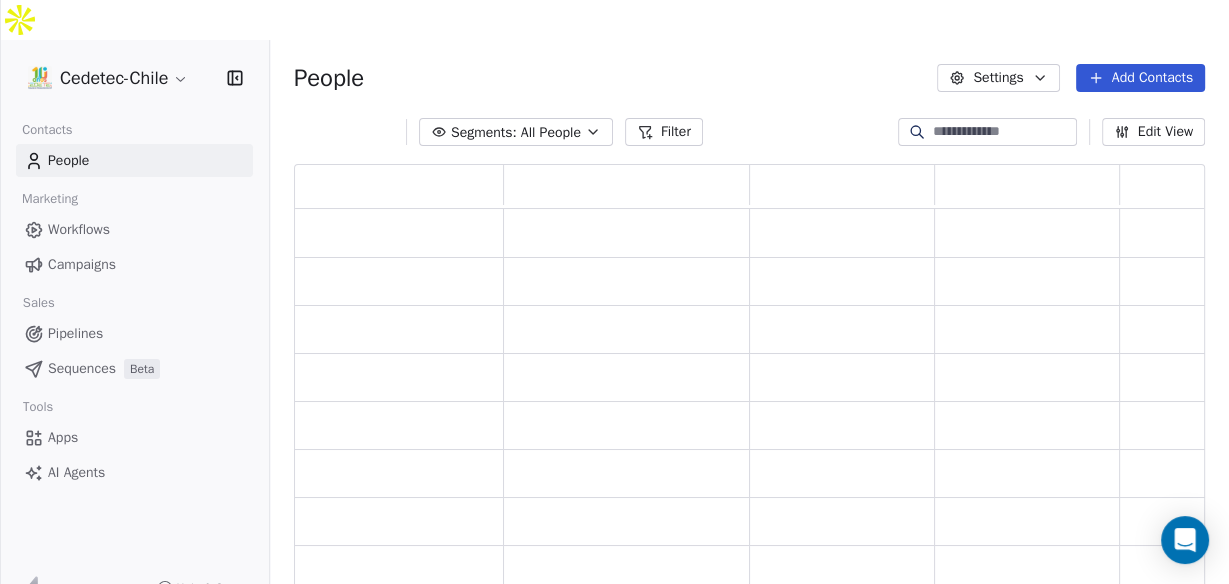 scroll, scrollTop: 13, scrollLeft: 13, axis: both 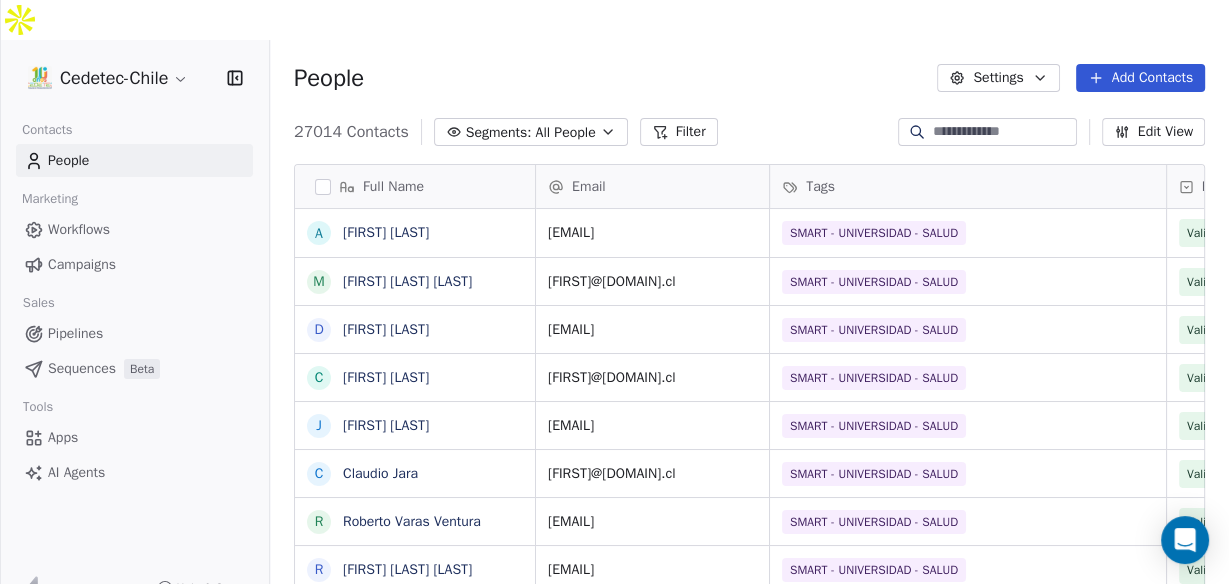 click on "Campaigns" at bounding box center (82, 264) 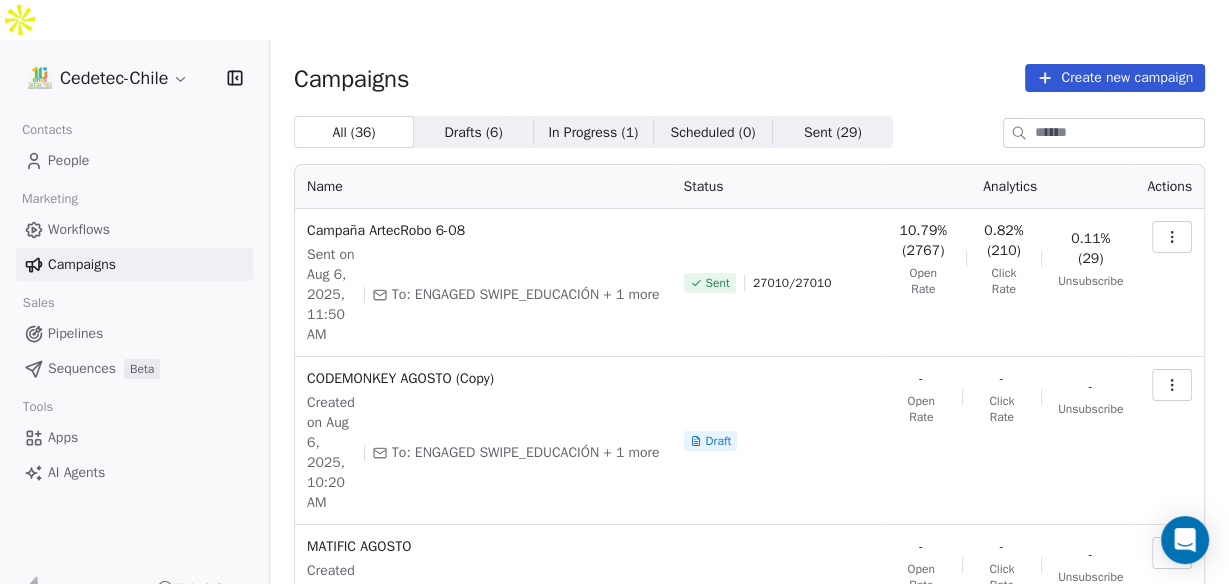 click 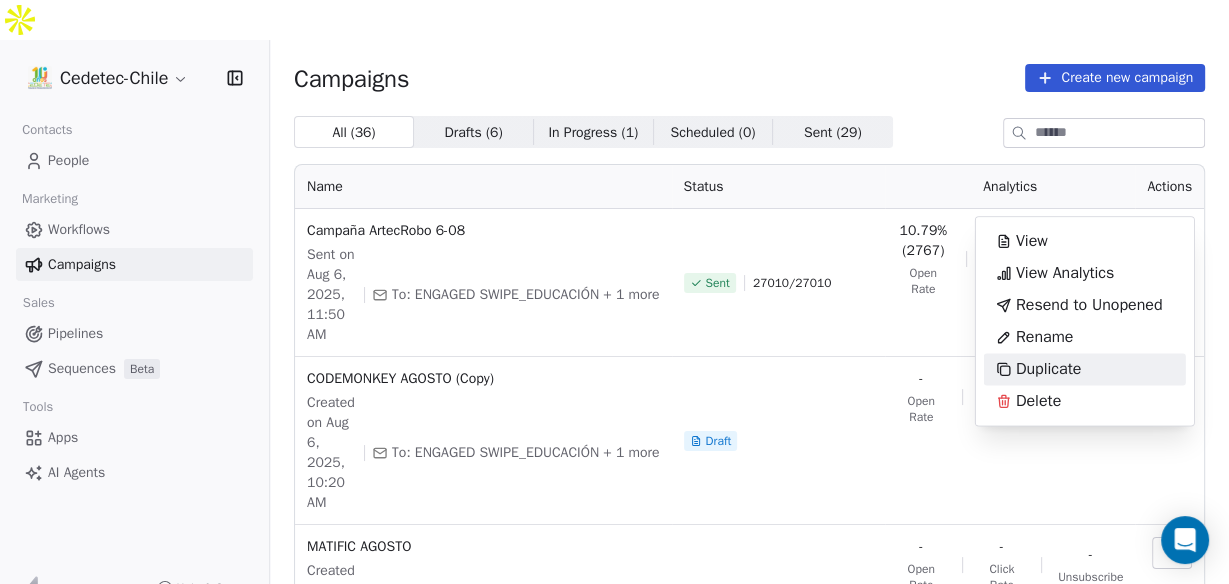 click on "Duplicate" at bounding box center (1048, 369) 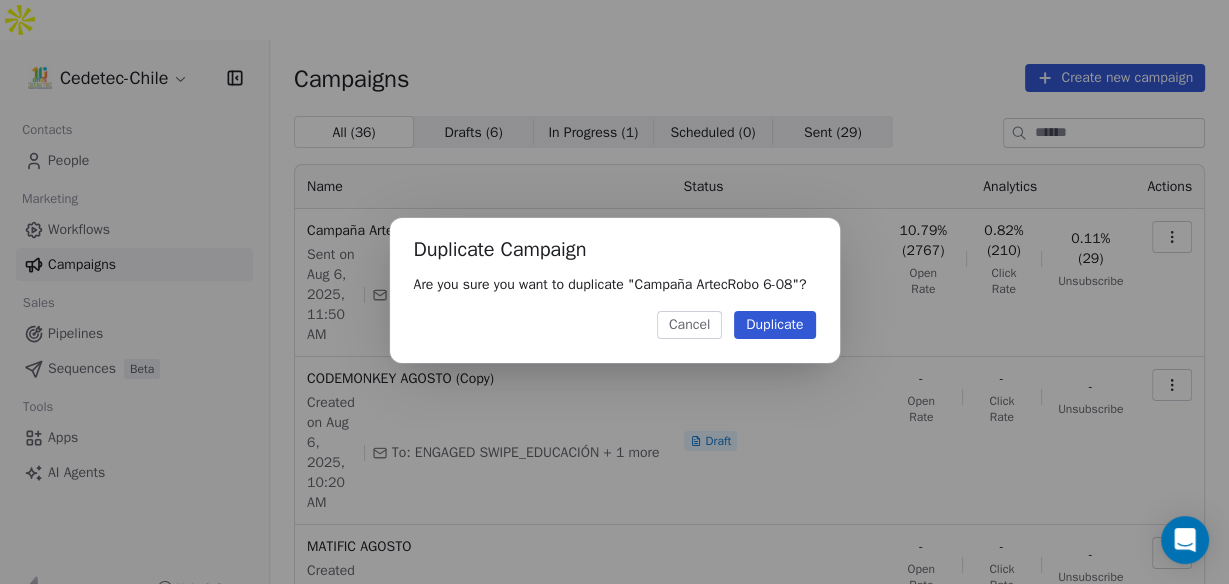 click on "Duplicate" at bounding box center [774, 325] 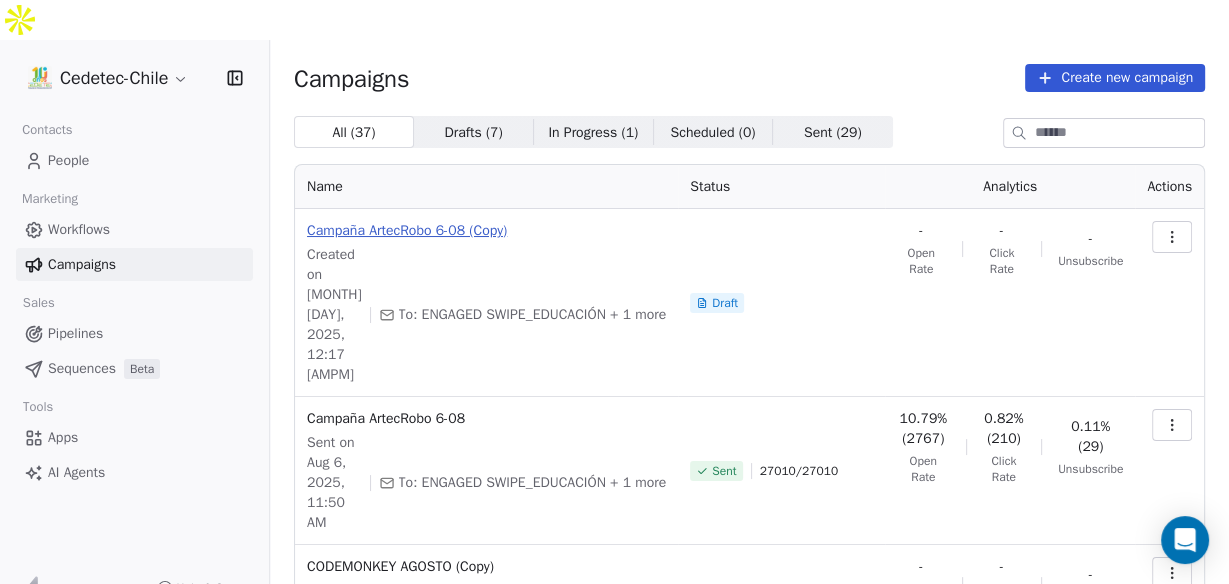 click on "Campaña ArtecRobo 6-08 (Copy)" at bounding box center [486, 231] 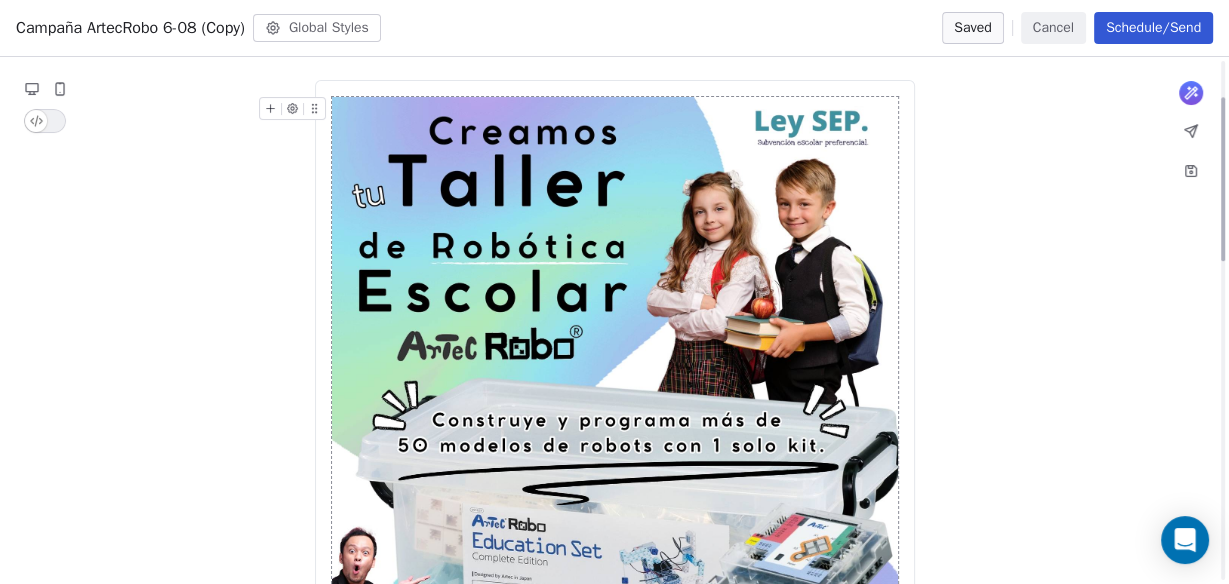 scroll, scrollTop: 114, scrollLeft: 0, axis: vertical 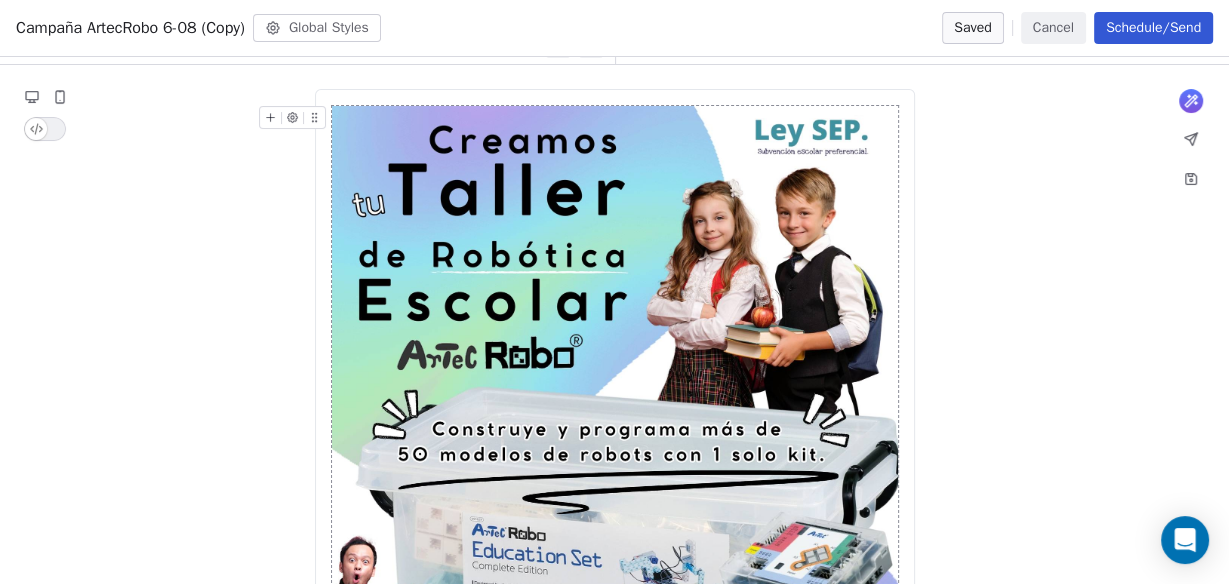 click 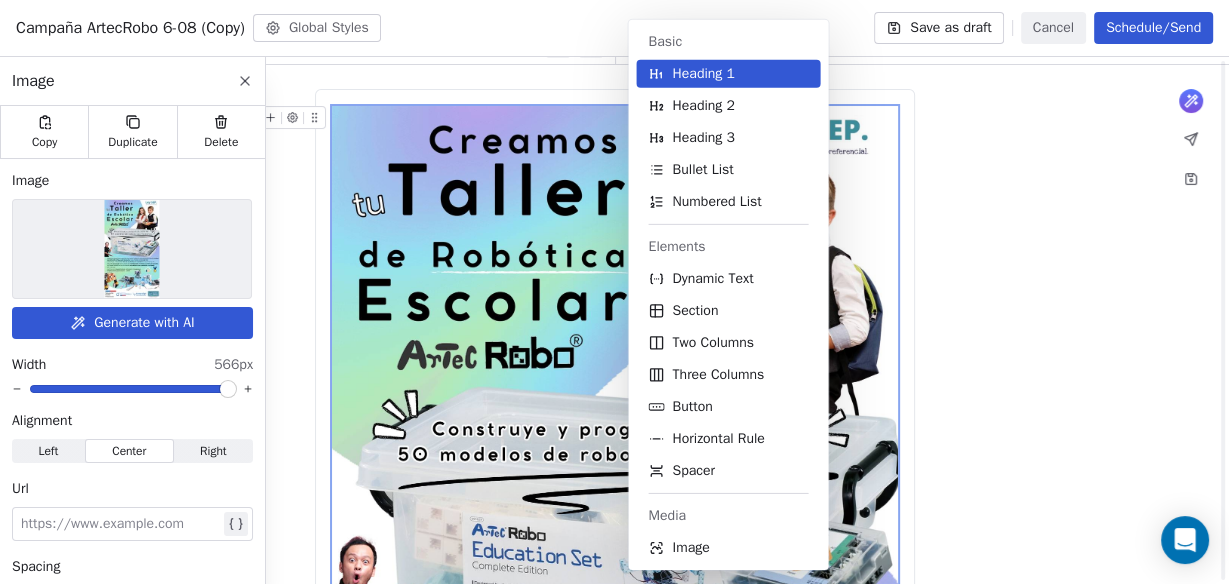 scroll, scrollTop: 667, scrollLeft: 0, axis: vertical 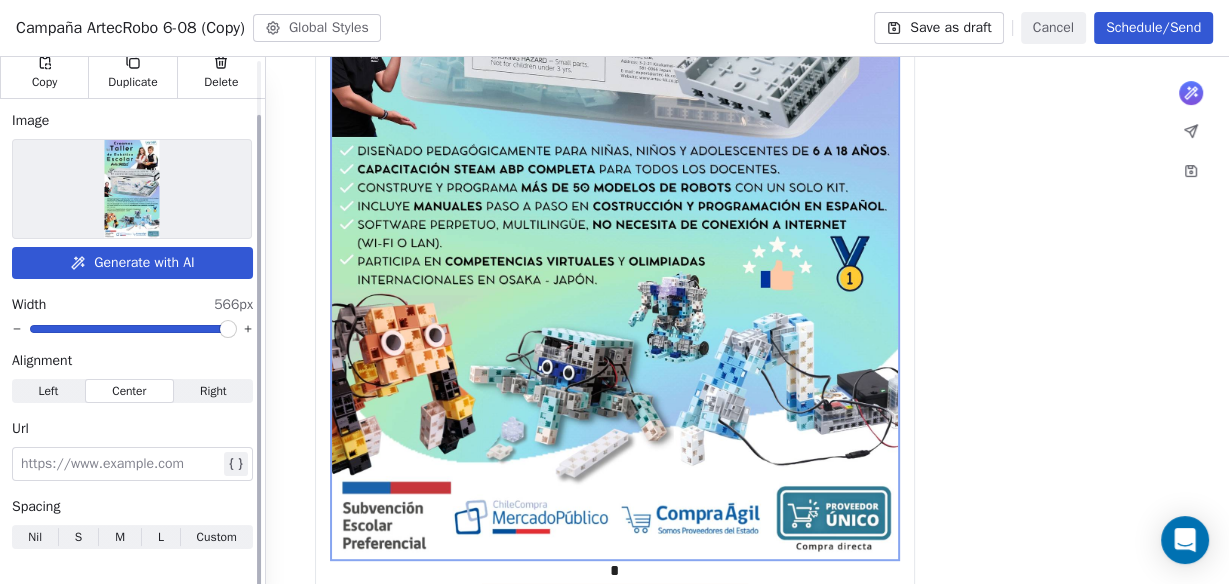 drag, startPoint x: 261, startPoint y: 315, endPoint x: 262, endPoint y: 404, distance: 89.005615 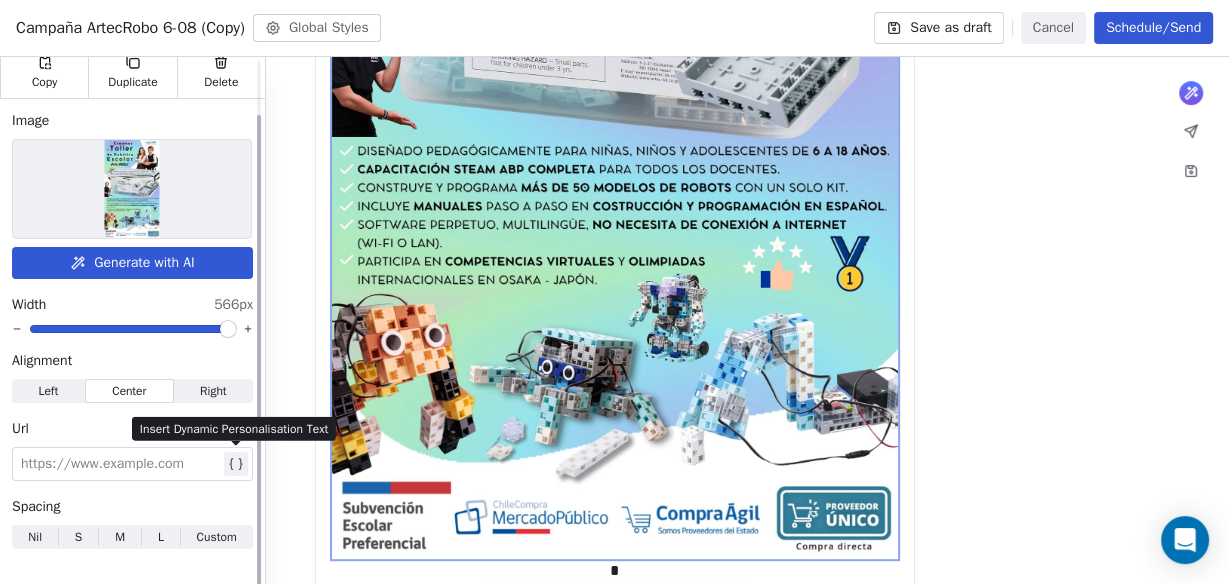 drag, startPoint x: 17, startPoint y: 459, endPoint x: 226, endPoint y: 464, distance: 209.0598 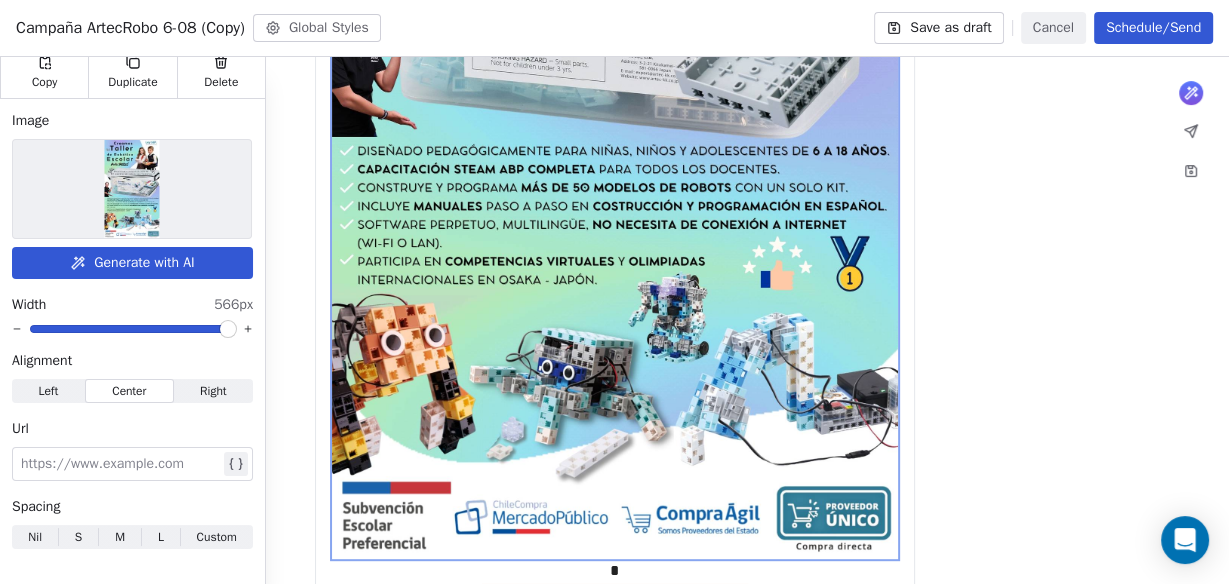 click on "What would you like to create email about? or * * * Cedetec-Chile, [CITY], [STATE], [ZIP], [COUNTRY] Cancelar suscripción" at bounding box center (614, 295) 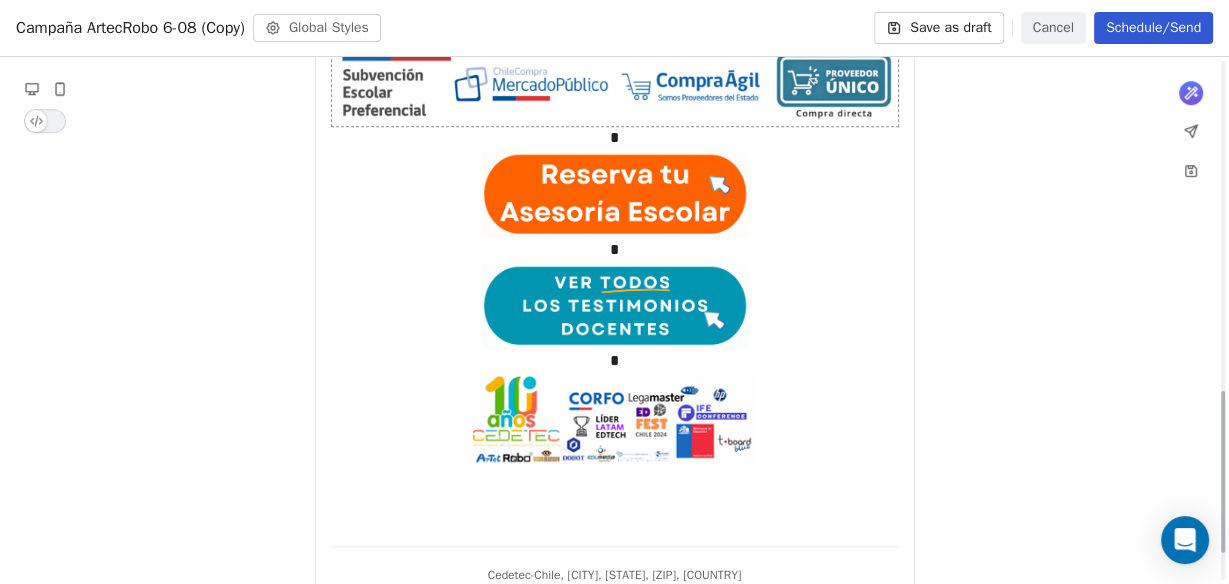 scroll, scrollTop: 1052, scrollLeft: 0, axis: vertical 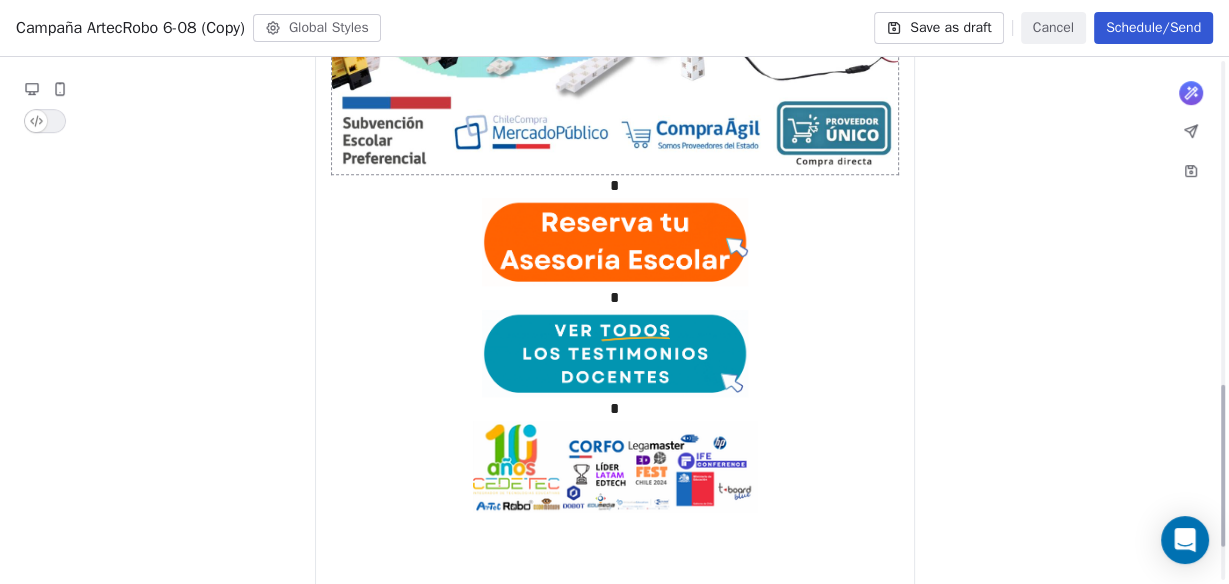 click at bounding box center (615, 241) 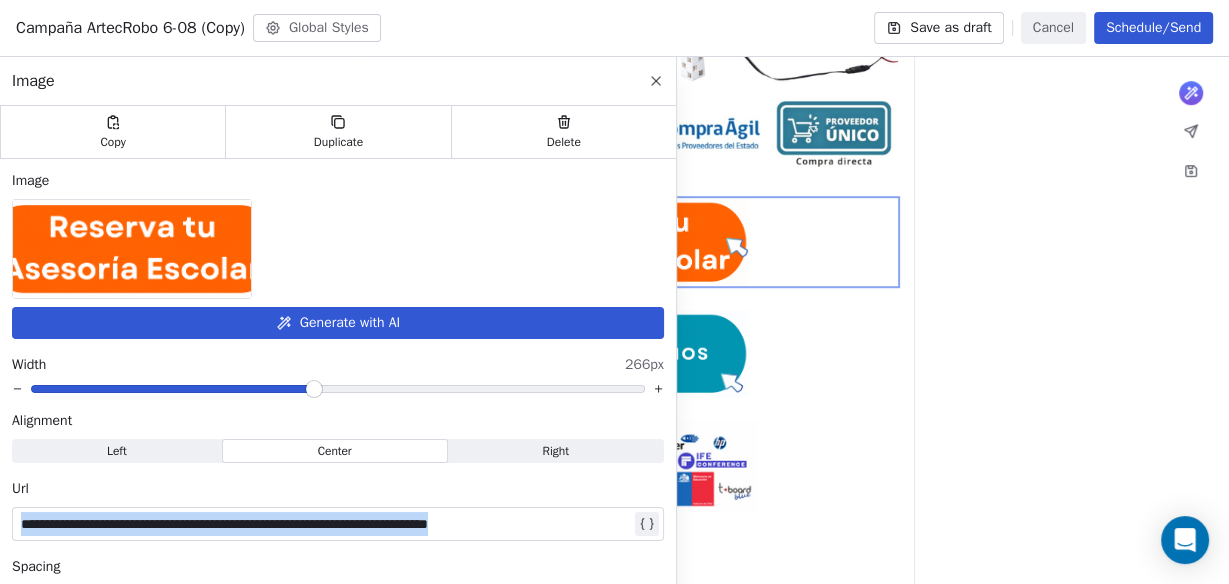 drag, startPoint x: 19, startPoint y: 518, endPoint x: 838, endPoint y: 555, distance: 819.8353 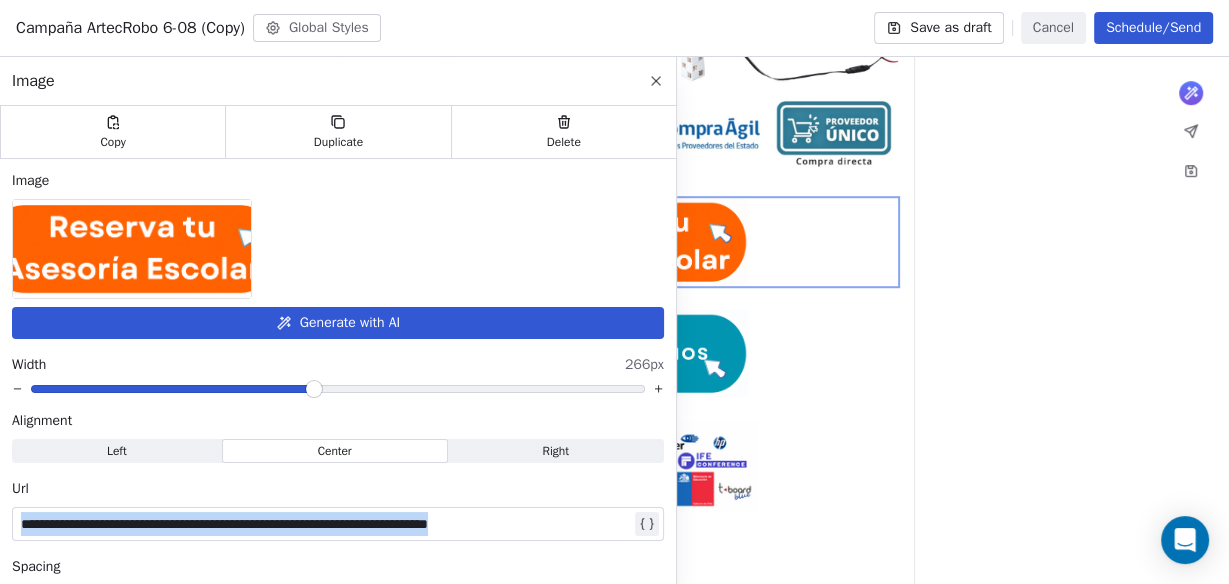 click on "**********" at bounding box center (614, 320) 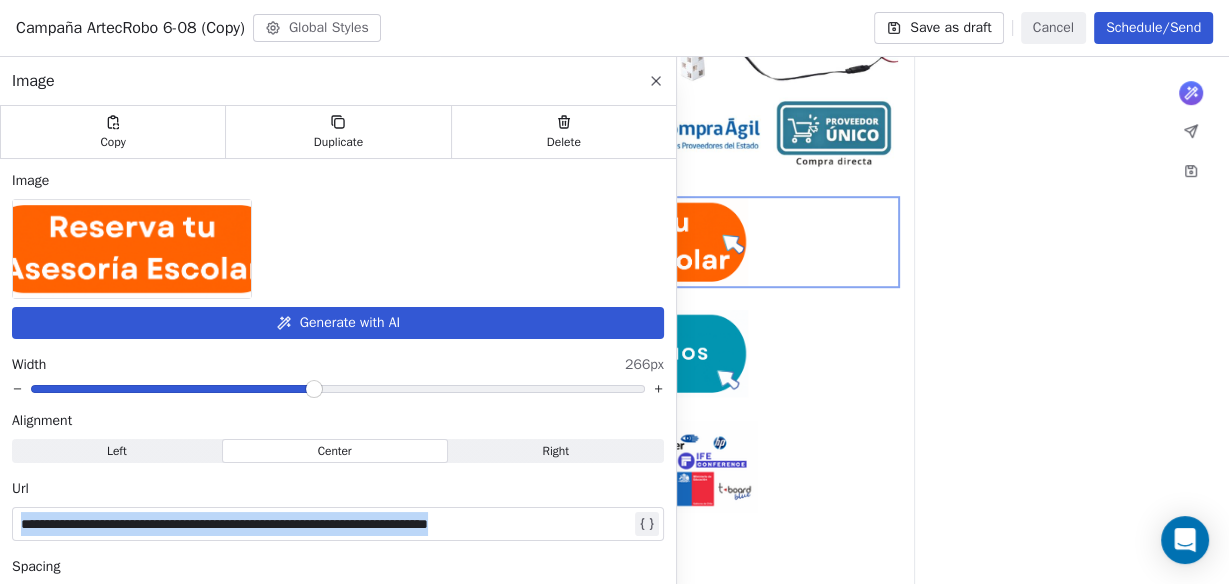 copy on "**********" 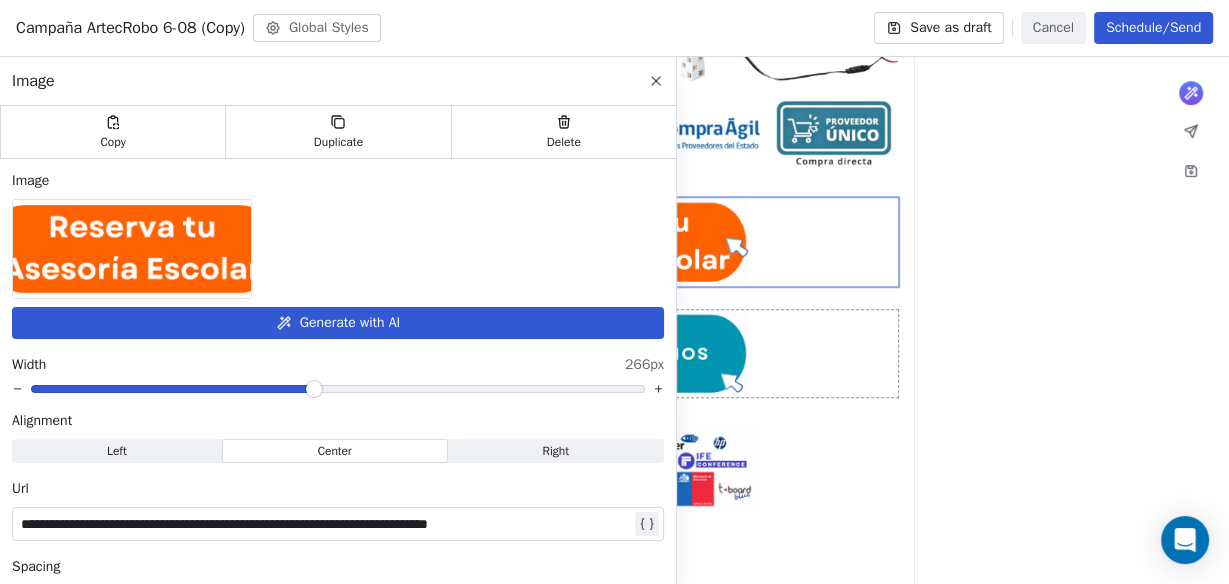 click on "What would you like to create email about? or * * * Cedetec-Chile, [CITY], [STATE], [ZIP], [COUNTRY] Cancelar suscripción" at bounding box center [614, -90] 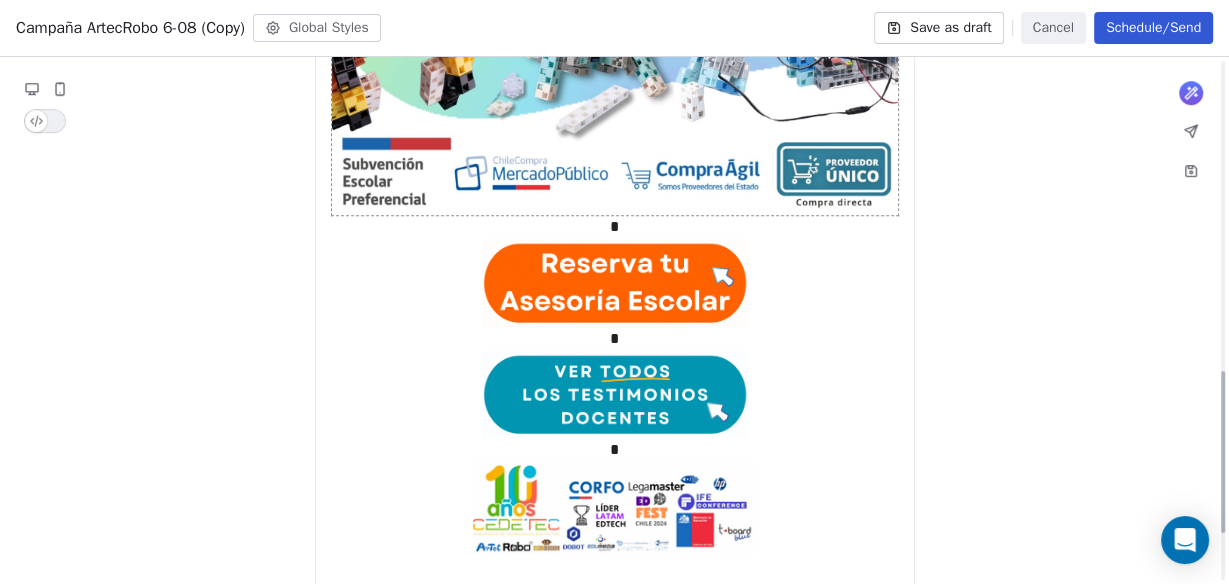 scroll, scrollTop: 1018, scrollLeft: 0, axis: vertical 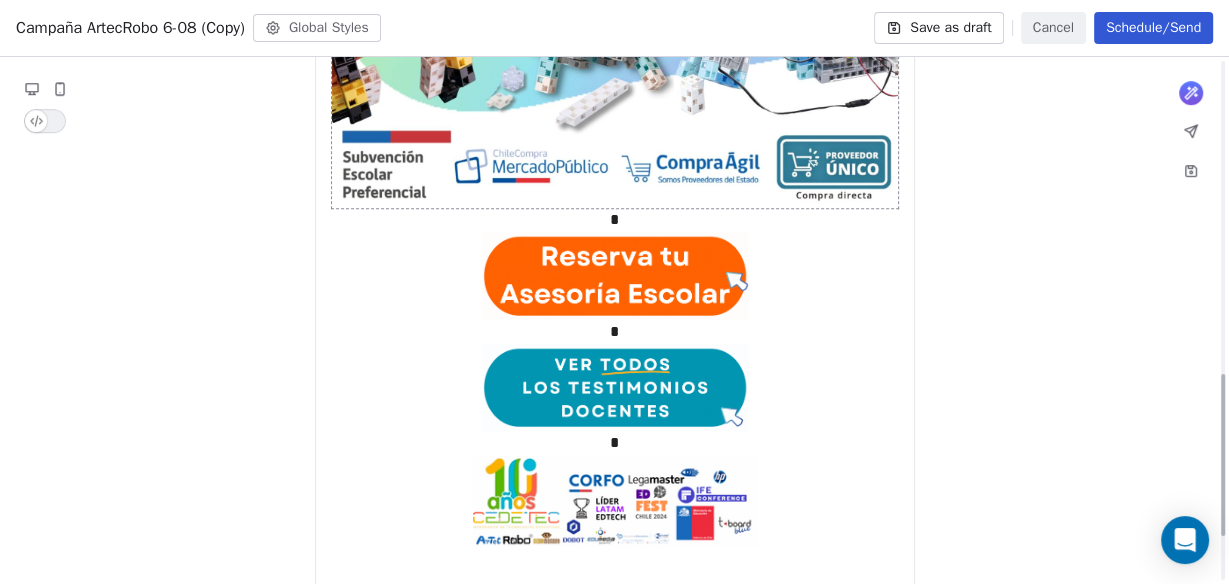 click at bounding box center (615, 275) 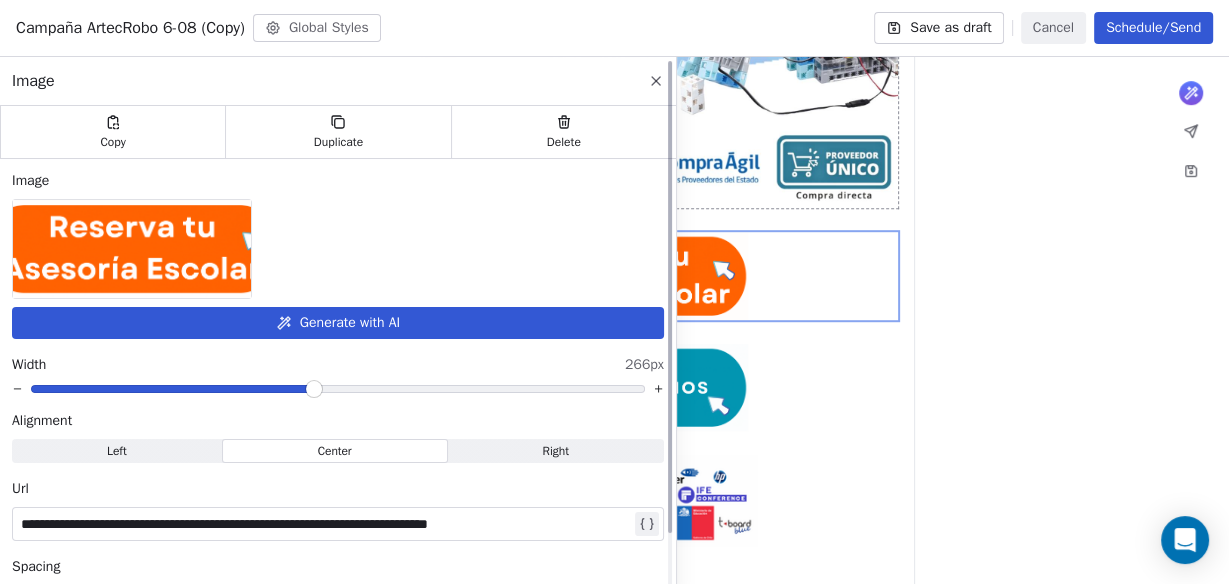 click 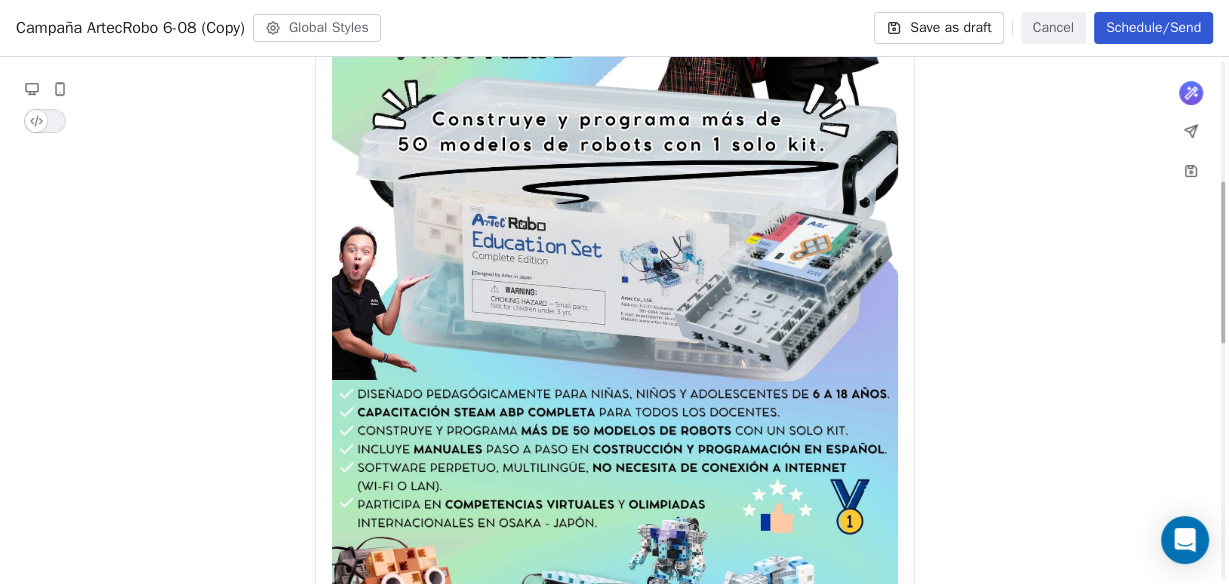 scroll, scrollTop: 0, scrollLeft: 0, axis: both 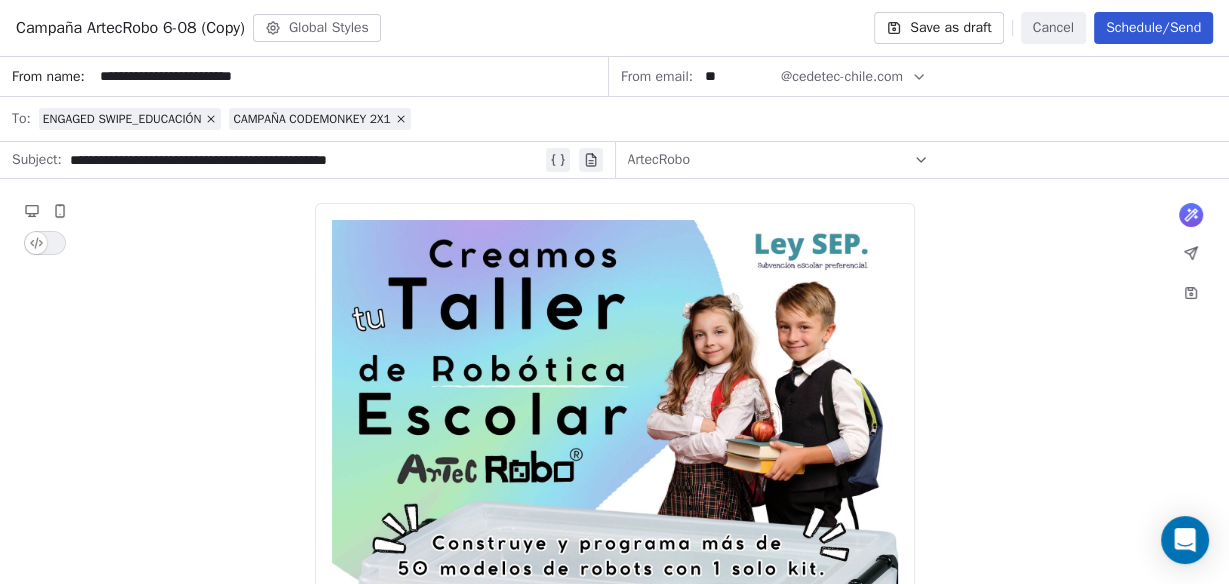 click on "Campaña ArtecRobo 6-08 (Copy)" at bounding box center (130, 28) 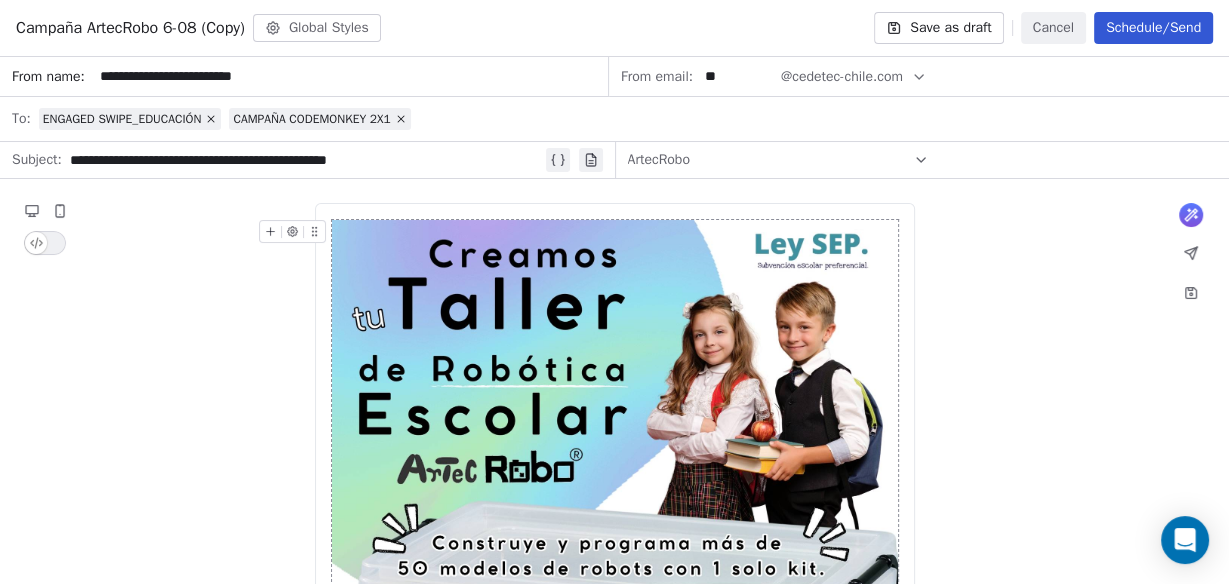 click on "Campaña ArtecRobo 6-08 (Copy)" at bounding box center (130, 28) 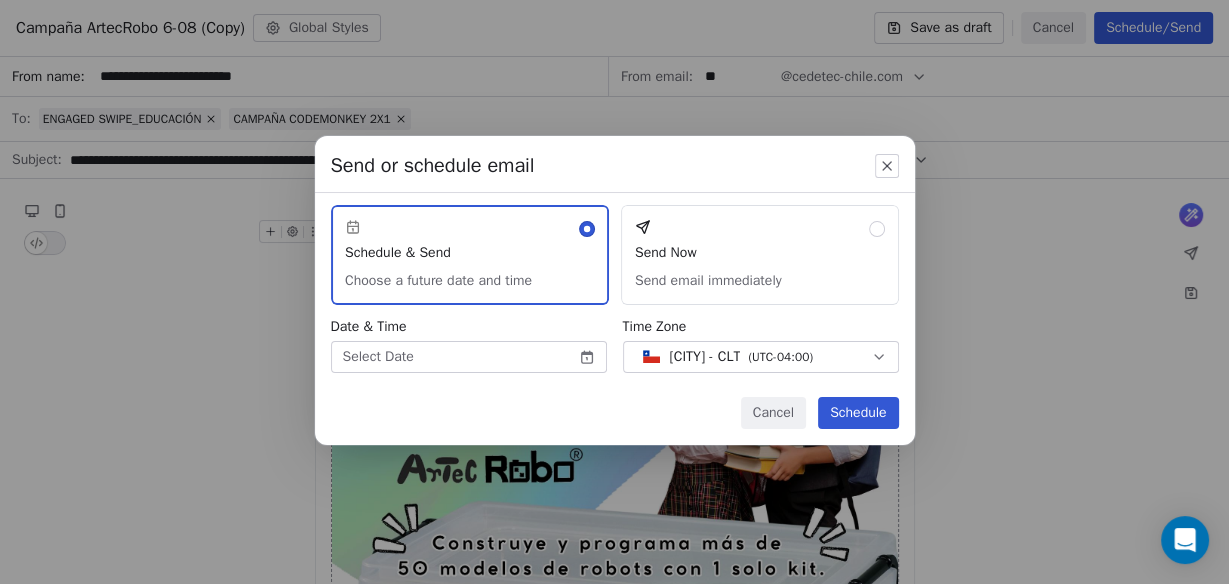 click on "Send Now Send email immediately" at bounding box center [760, 255] 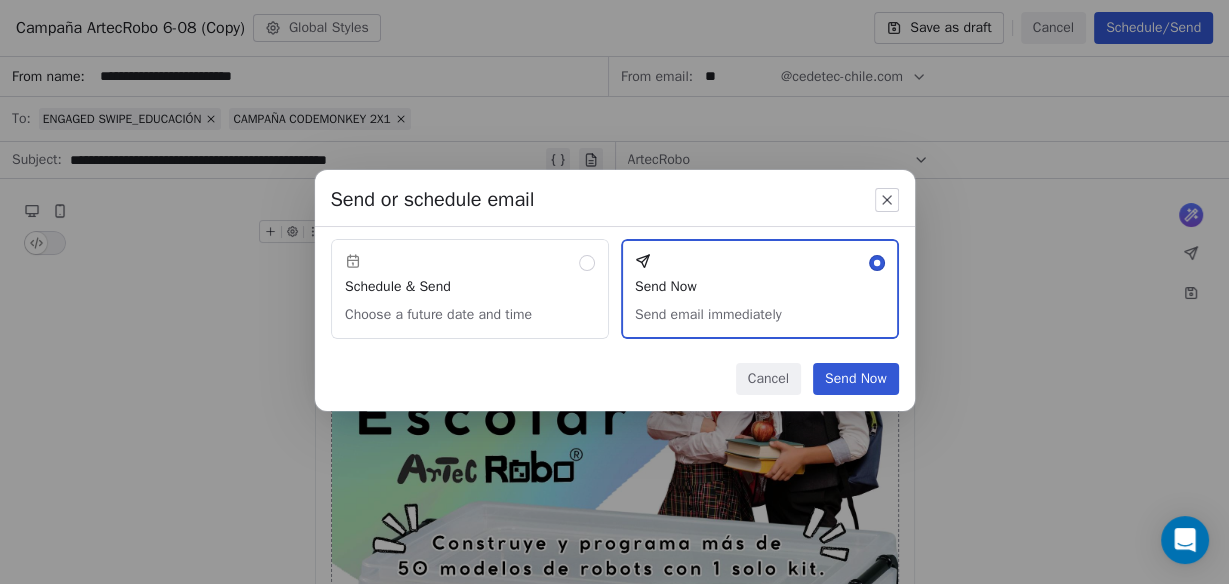 click on "Send Now" at bounding box center (856, 379) 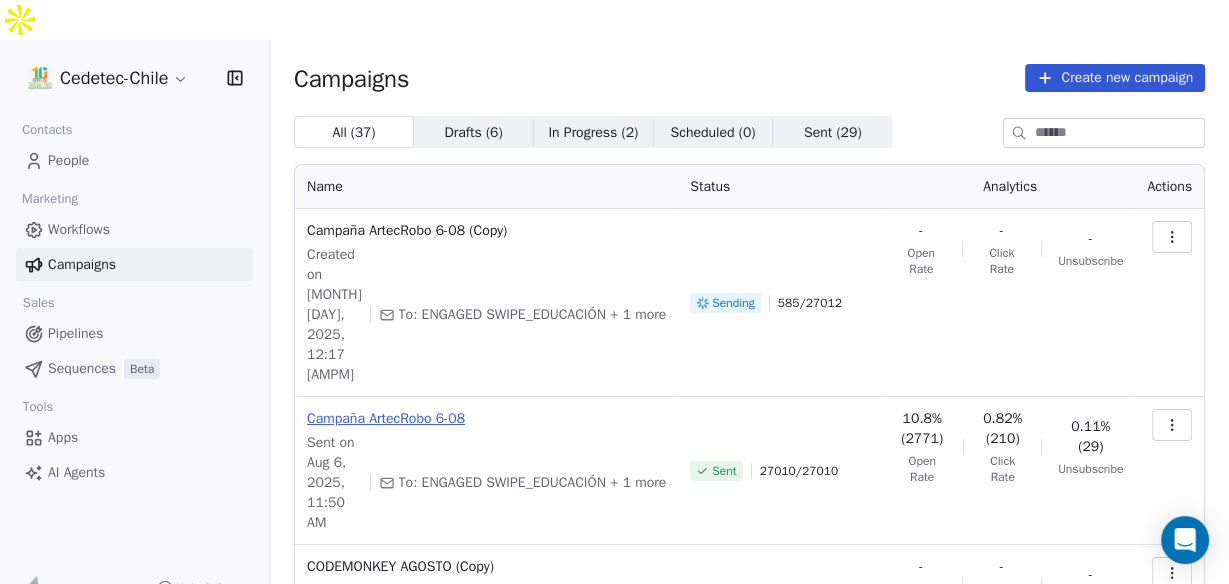 click on "Campaña ArtecRobo 6-08" at bounding box center [486, 419] 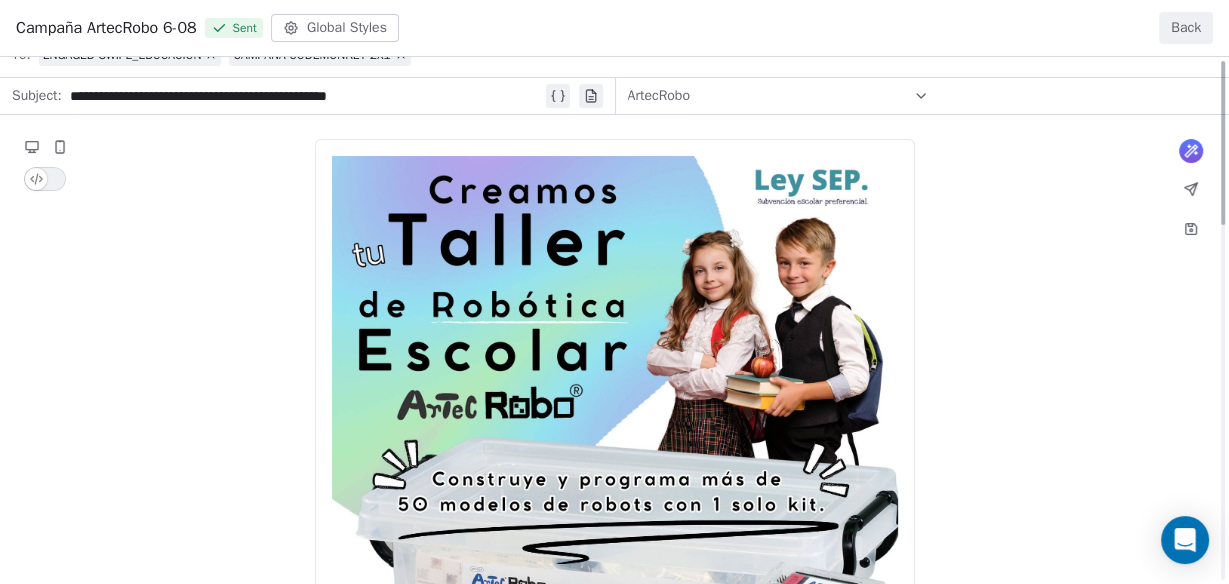 scroll, scrollTop: 0, scrollLeft: 0, axis: both 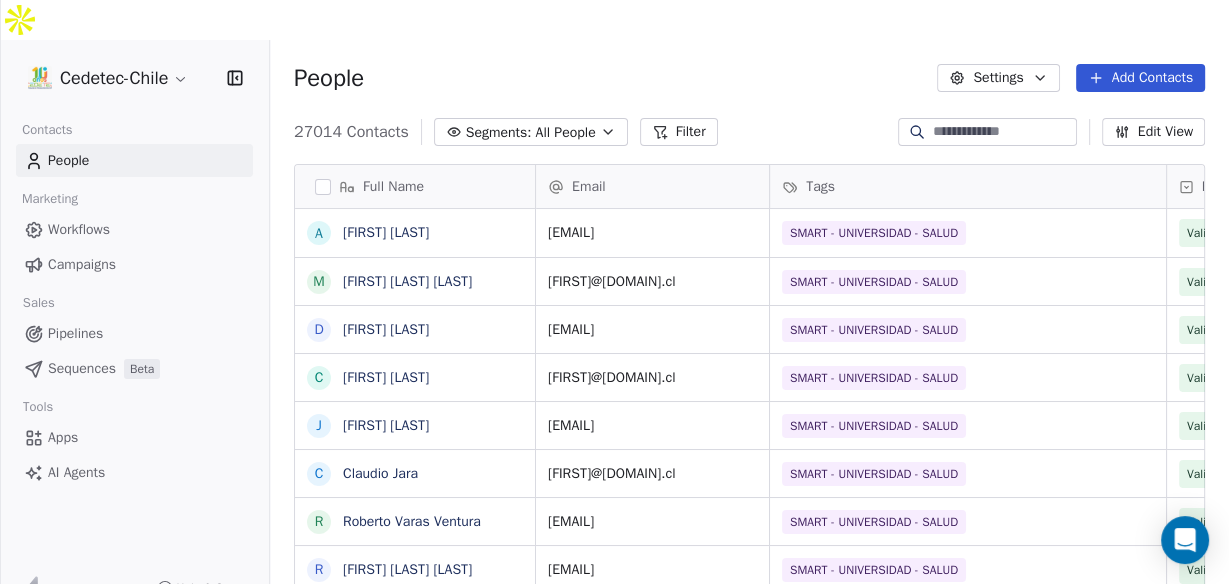 click on "Campaigns" at bounding box center [82, 264] 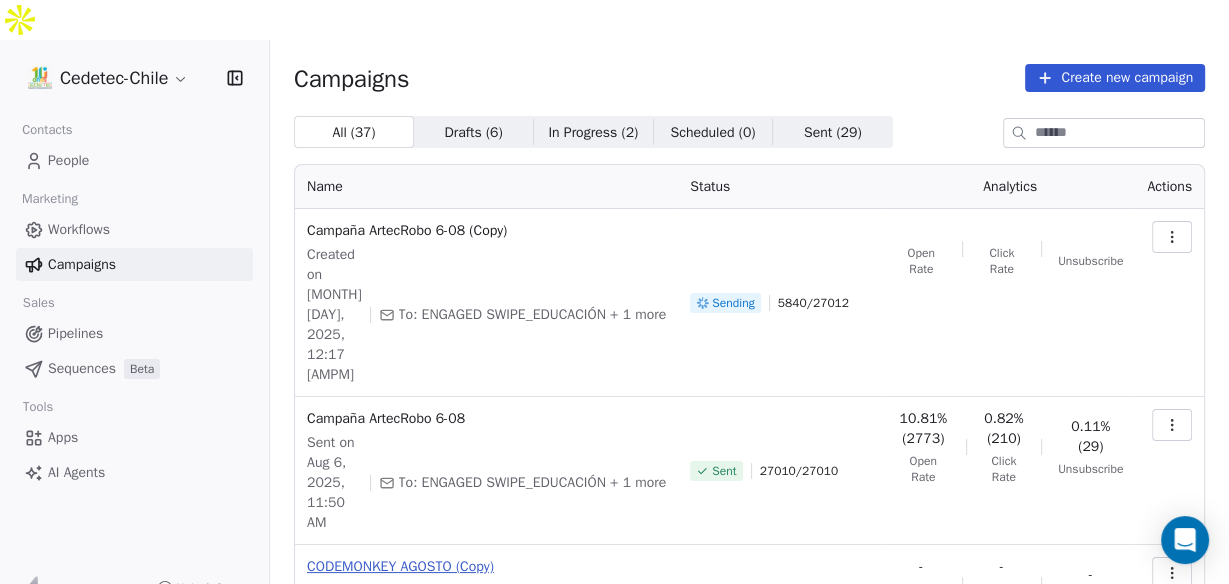 click on "CODEMONKEY AGOSTO (Copy)" at bounding box center (486, 567) 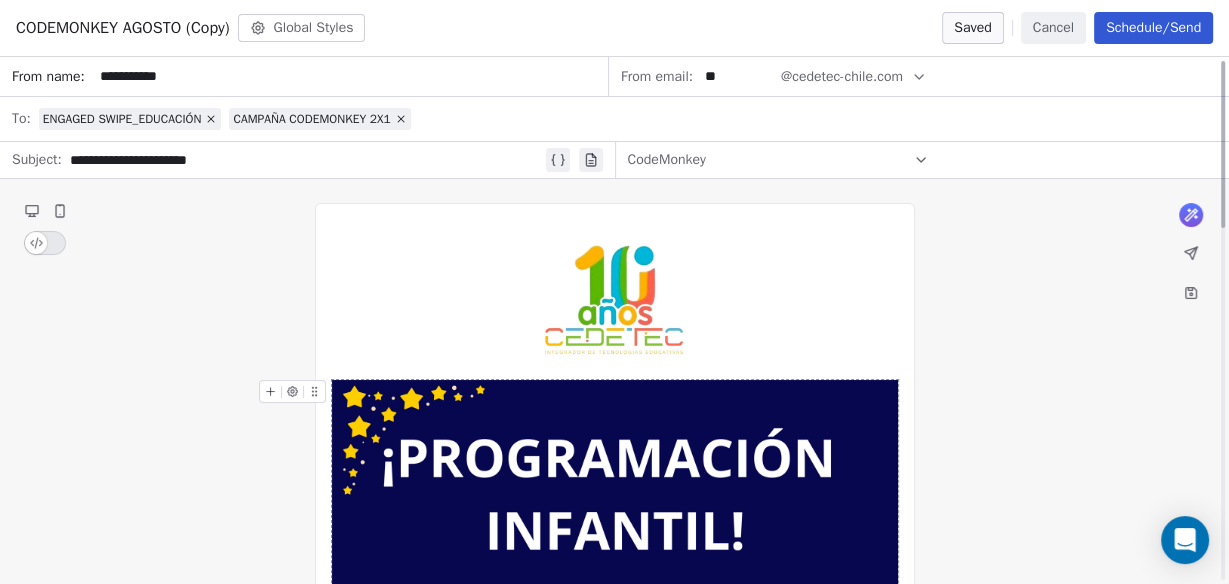 scroll, scrollTop: 3, scrollLeft: 0, axis: vertical 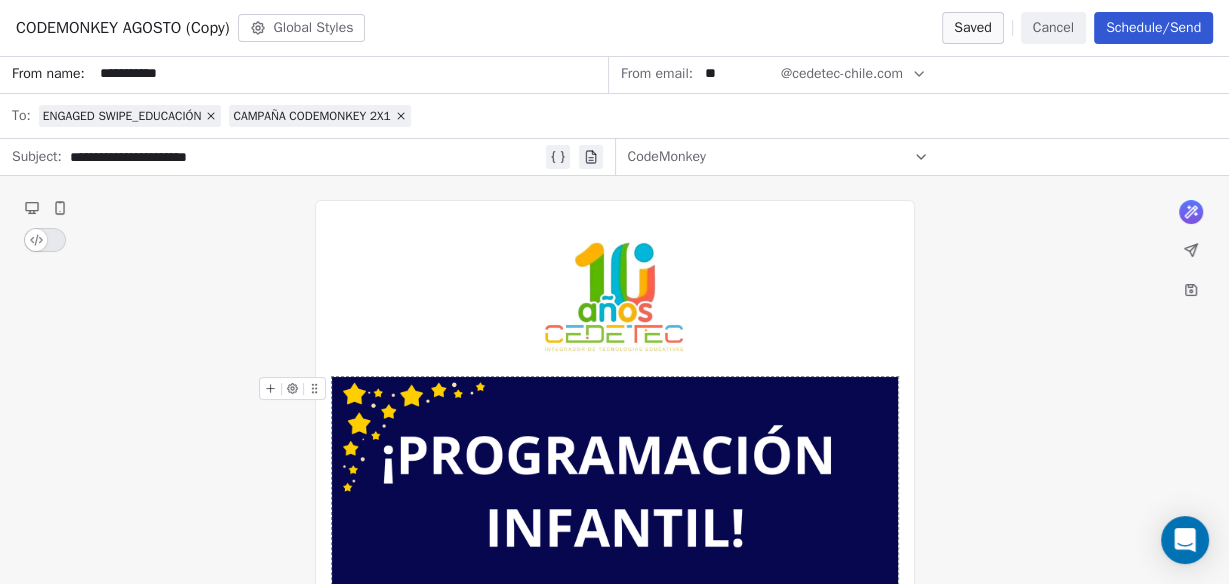 click at bounding box center [270, 388] 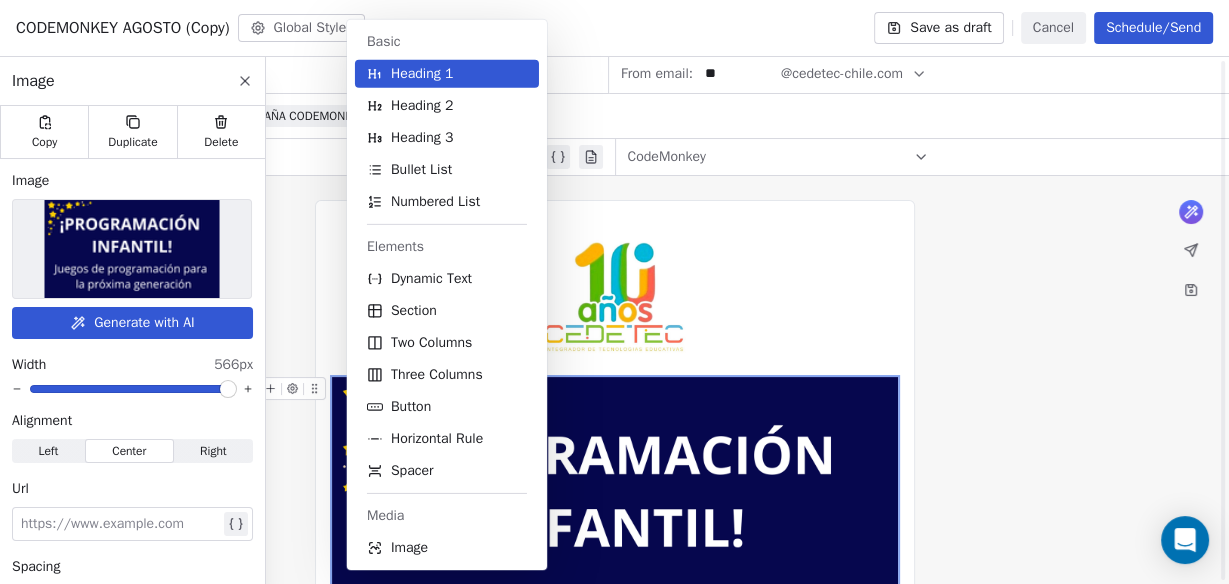 scroll, scrollTop: 139, scrollLeft: 0, axis: vertical 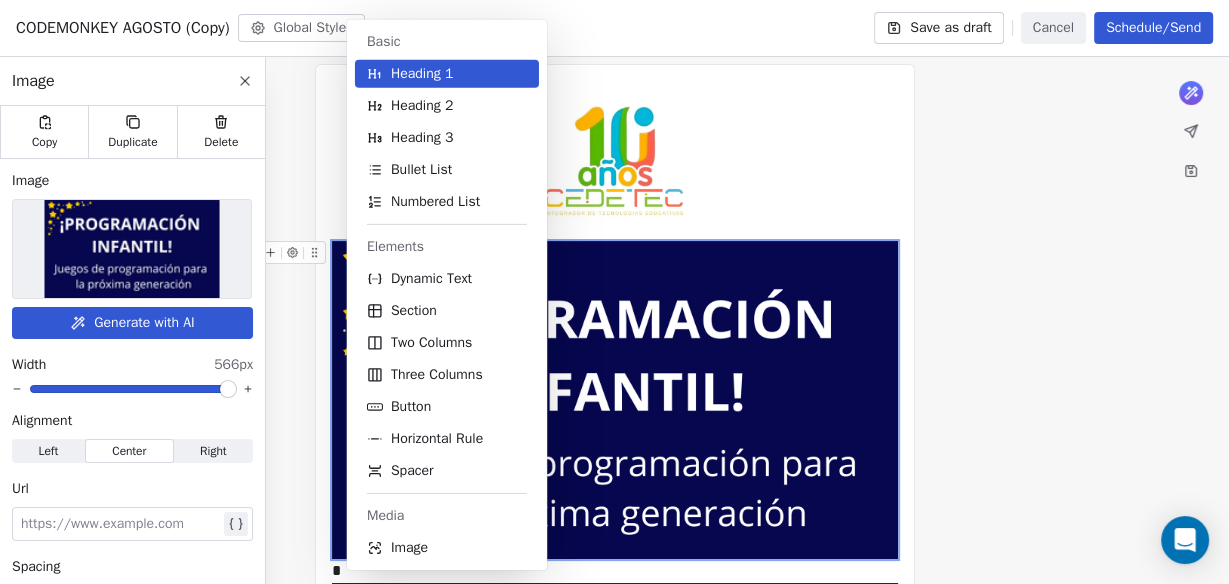 click at bounding box center [615, 161] 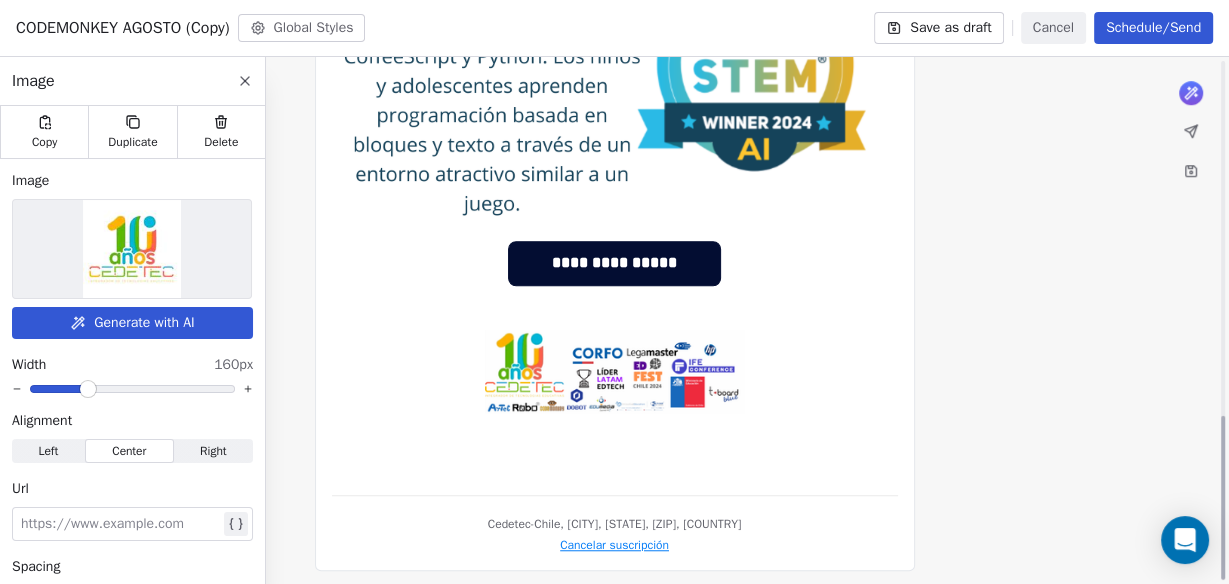 scroll, scrollTop: 1138, scrollLeft: 0, axis: vertical 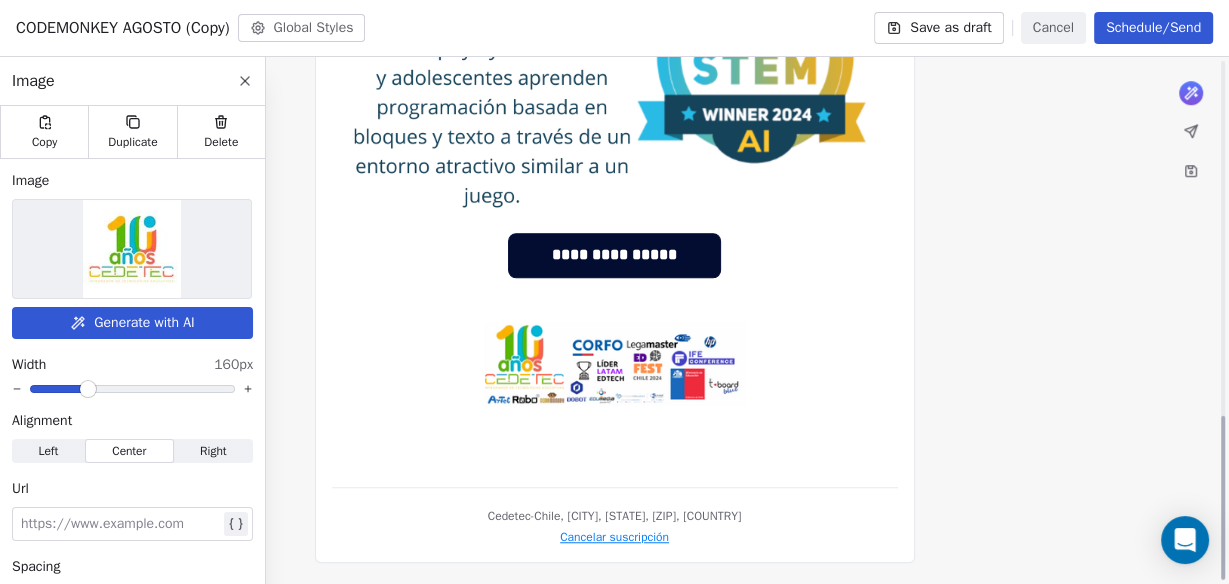 click on "**********" at bounding box center [614, 255] 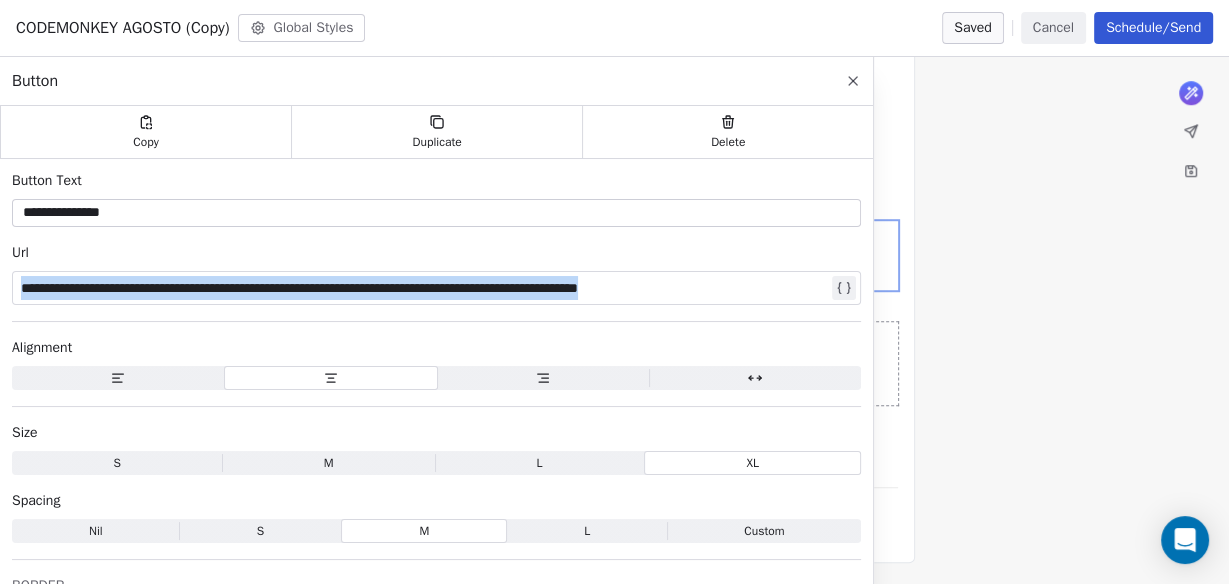 drag, startPoint x: 19, startPoint y: 284, endPoint x: 1118, endPoint y: 318, distance: 1099.5258 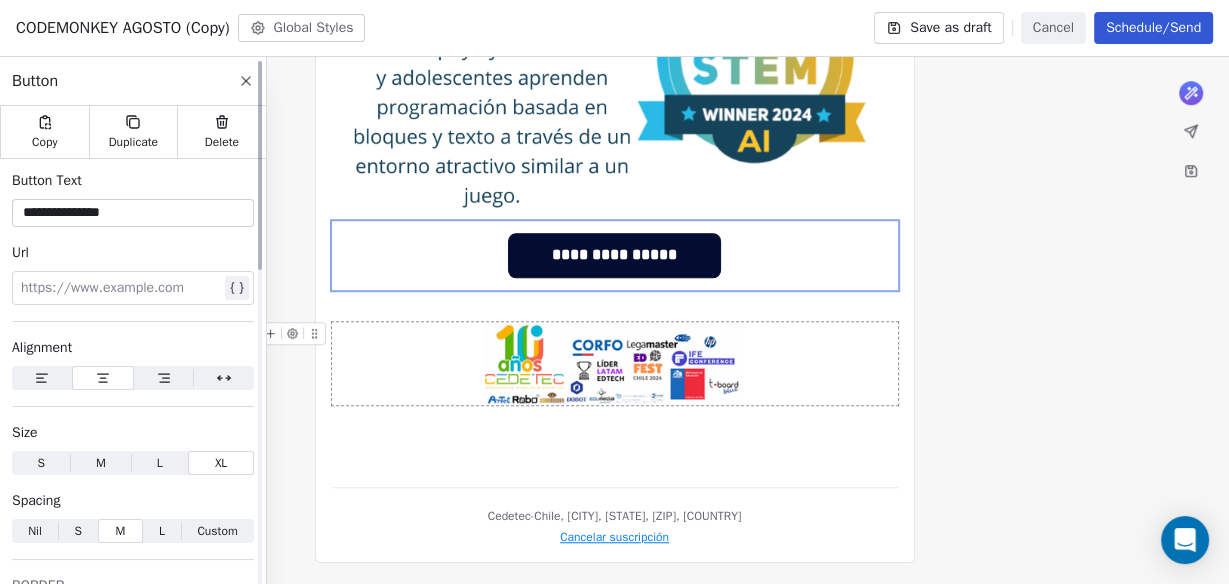 click at bounding box center [121, 288] 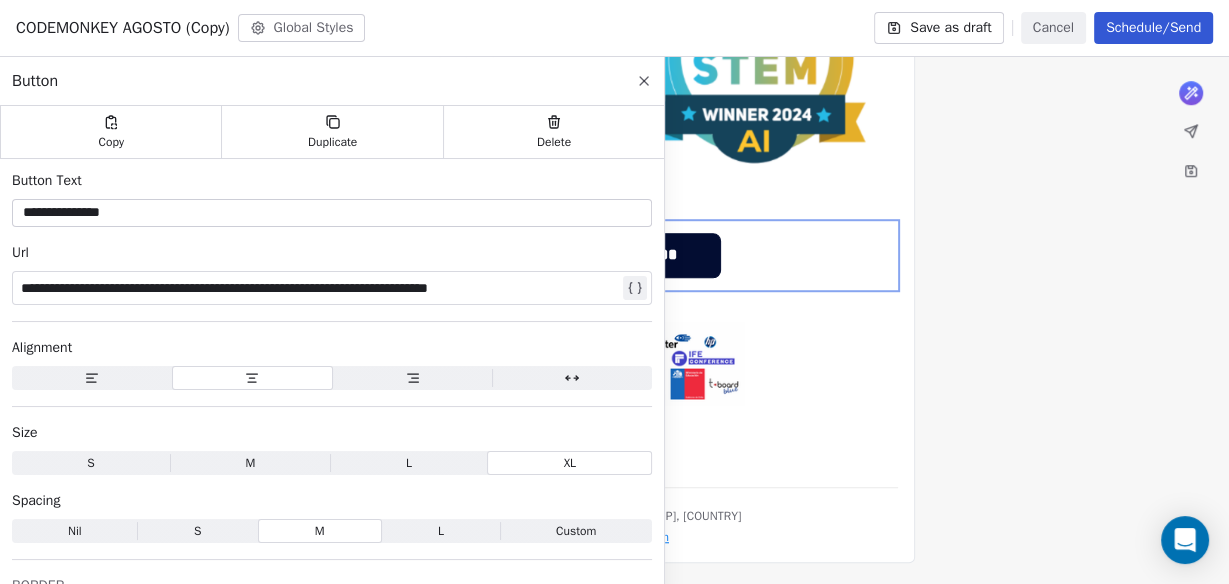 click on "What would you like to create email about? or * * * Cedetec-Chile, [CITY], [STATE], [ZIP], [COUNTRY] Cancelar suscripción" at bounding box center (614, -186) 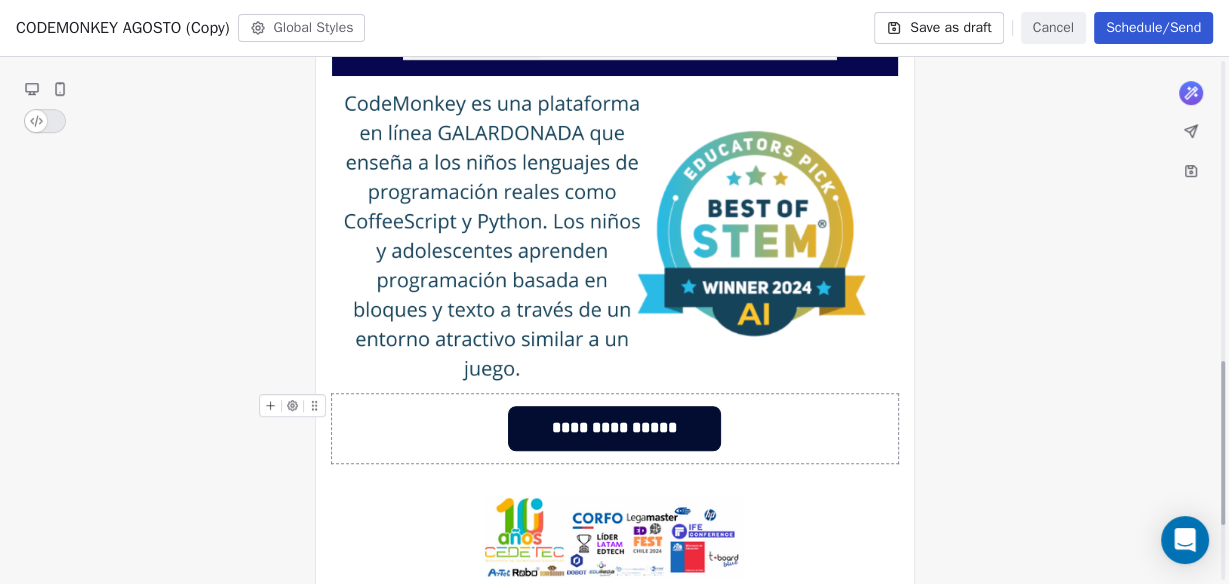 scroll, scrollTop: 960, scrollLeft: 0, axis: vertical 